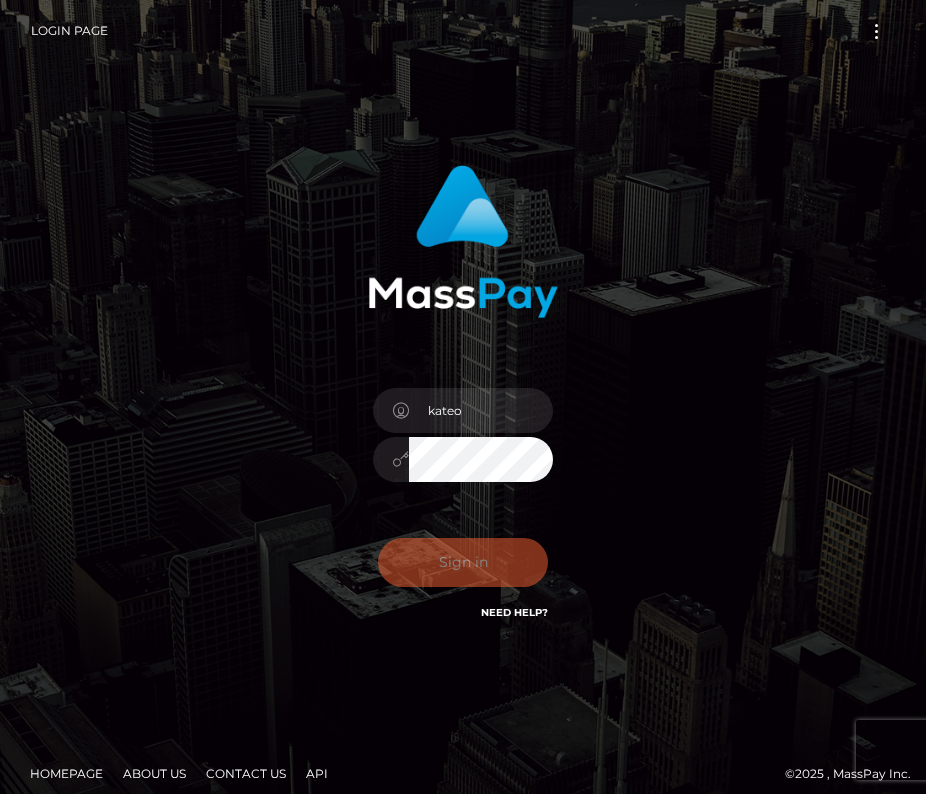 scroll, scrollTop: 0, scrollLeft: 0, axis: both 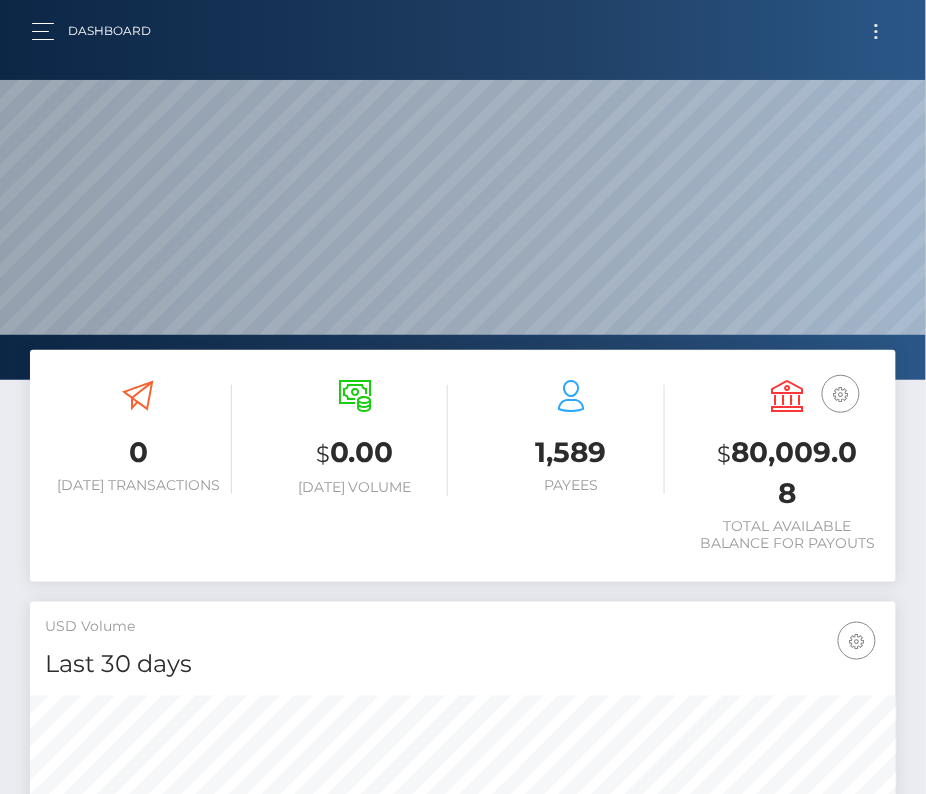 click at bounding box center [876, 31] 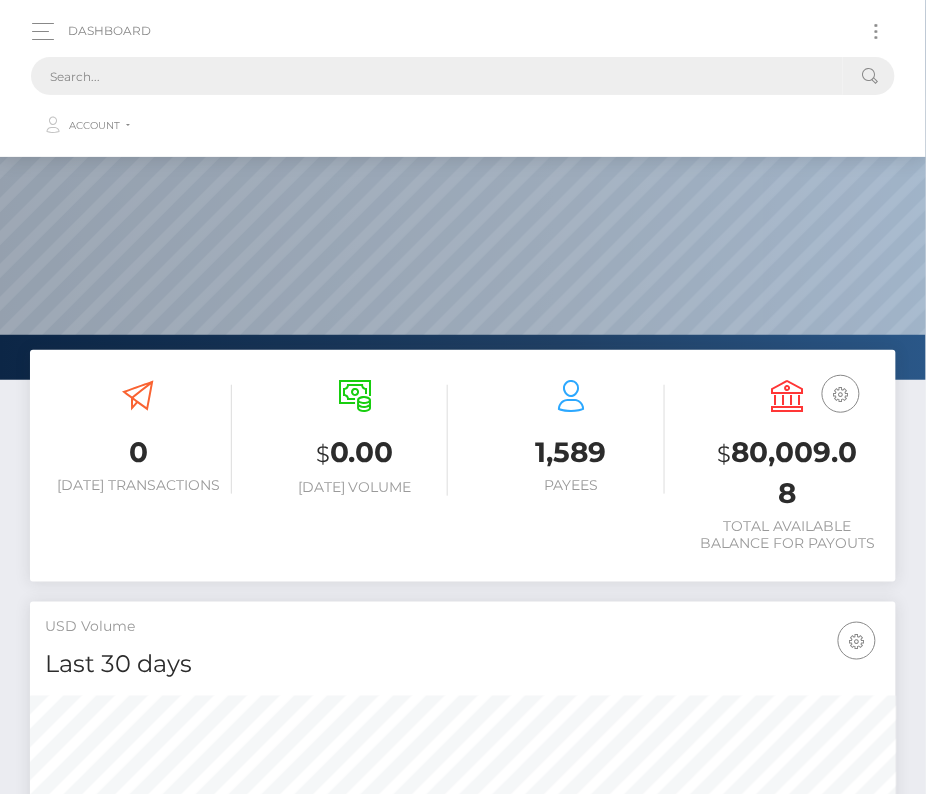 click at bounding box center [437, 76] 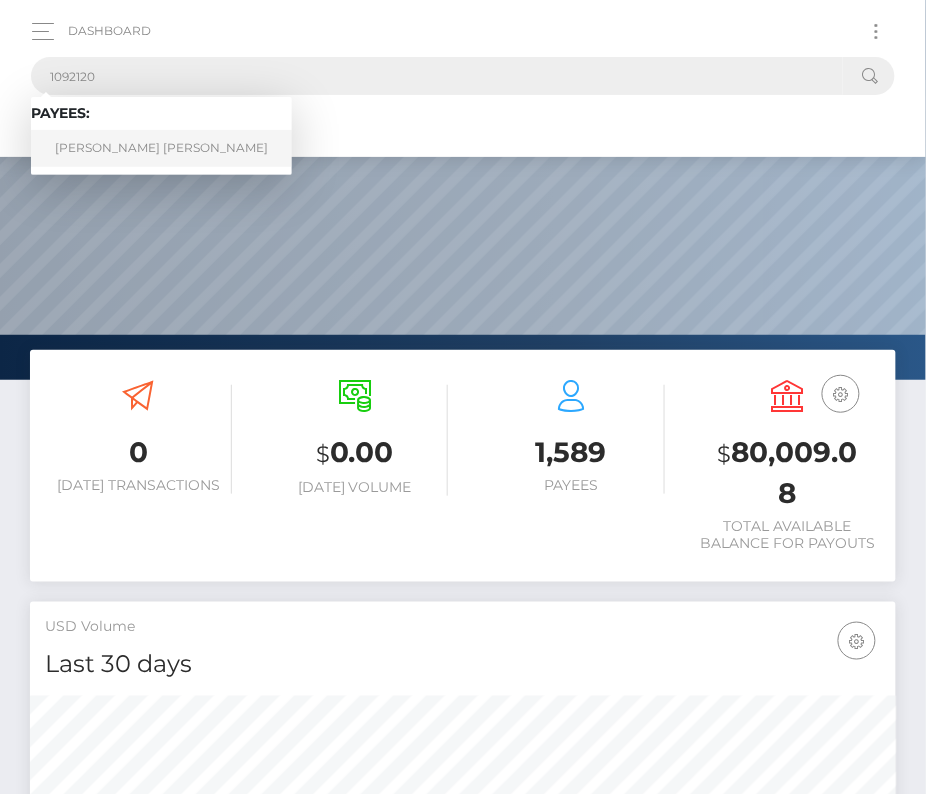 type on "1092120" 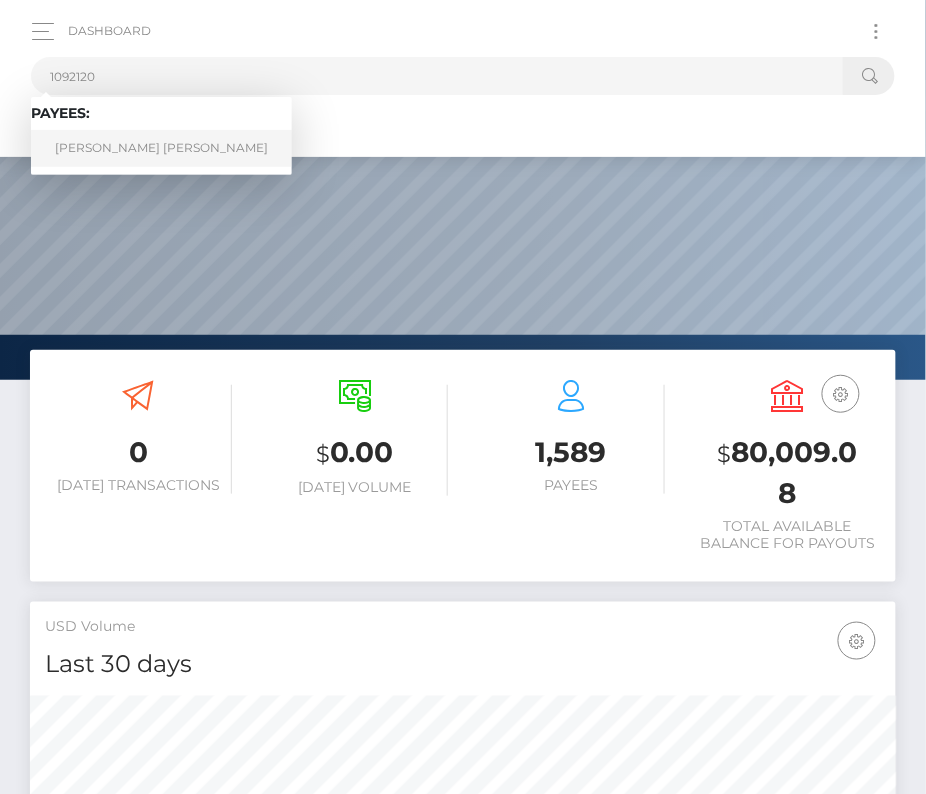 click on "ANTONIO MARCELO  FONSECA DE ARRUDA" at bounding box center [161, 148] 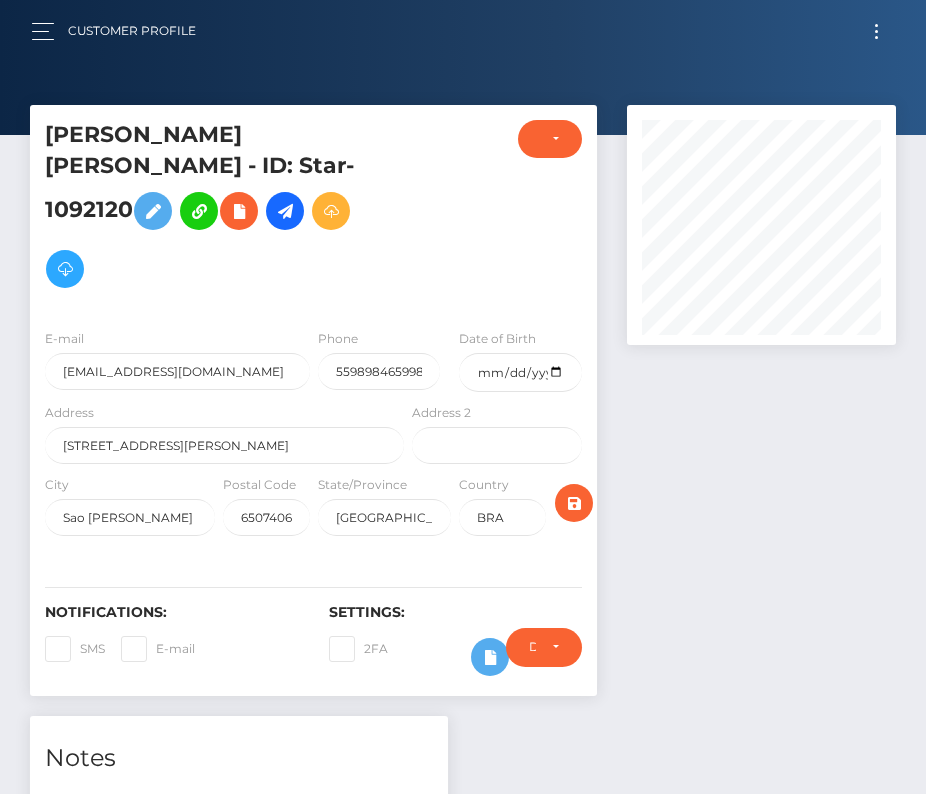 scroll, scrollTop: 0, scrollLeft: 0, axis: both 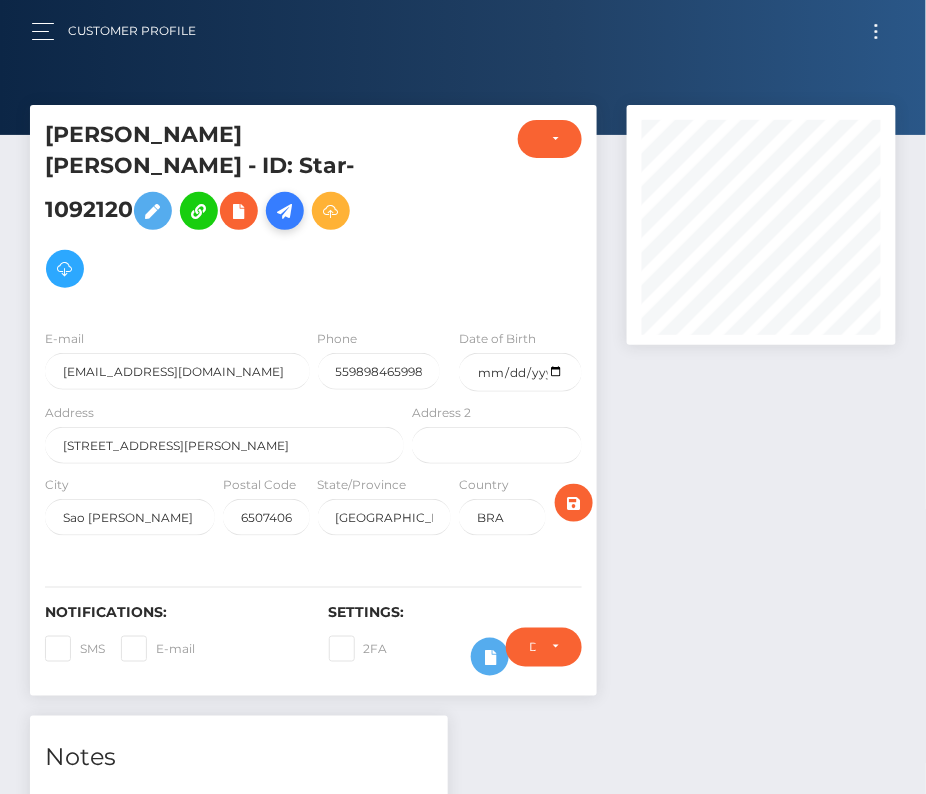 click at bounding box center [285, 211] 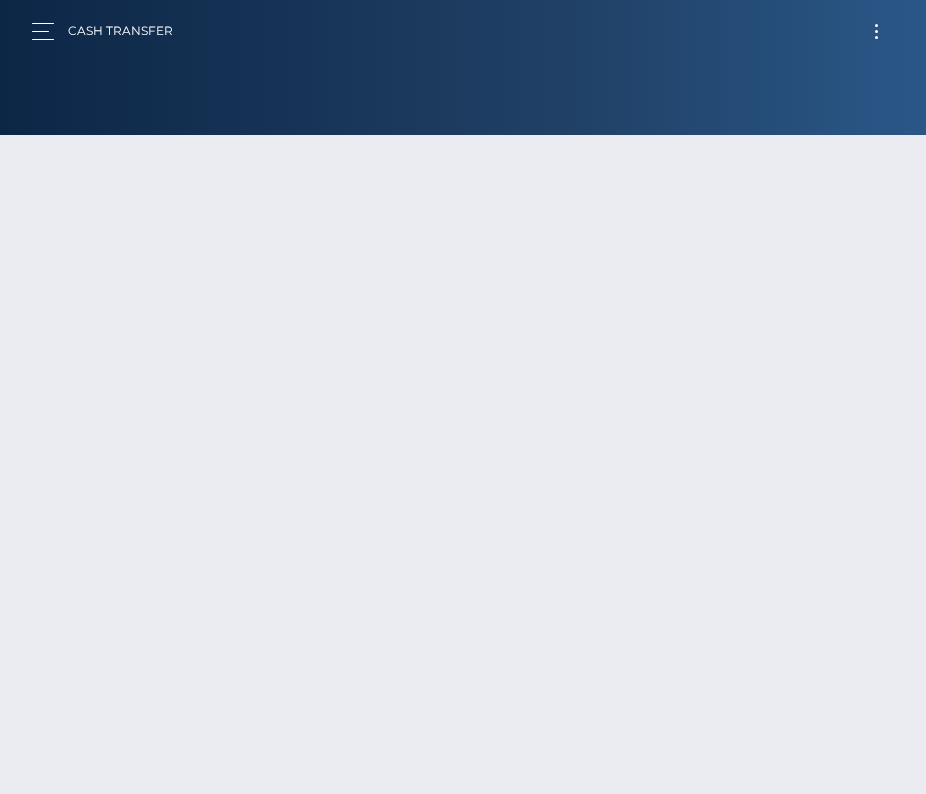 scroll, scrollTop: 0, scrollLeft: 0, axis: both 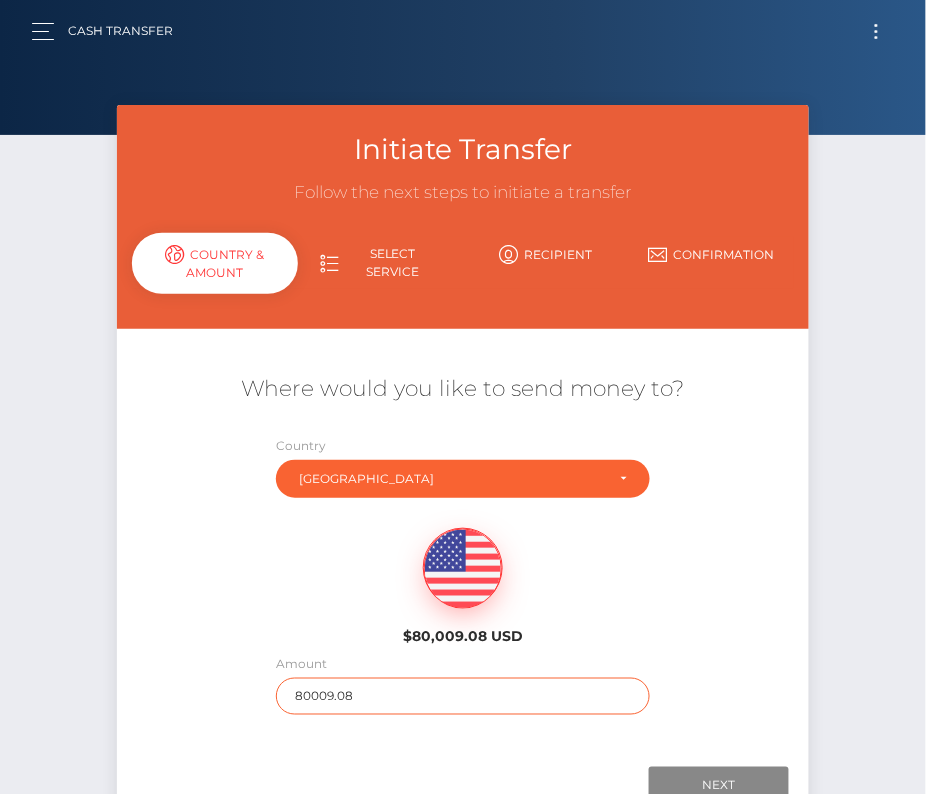 click on "80009.08" at bounding box center [462, 696] 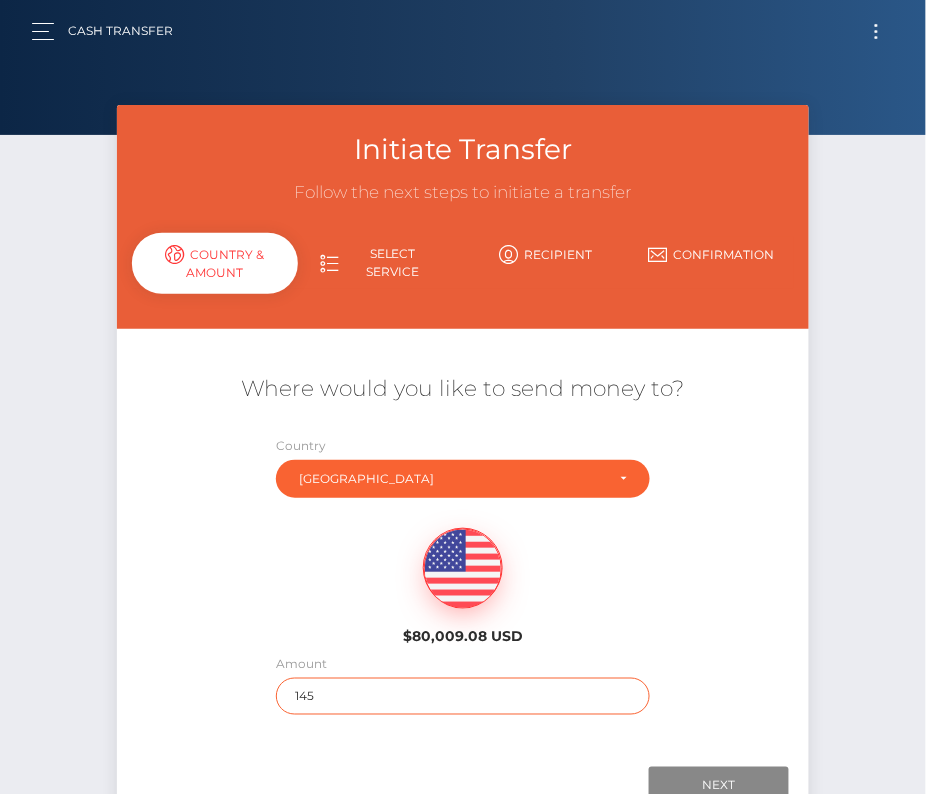 type on "145" 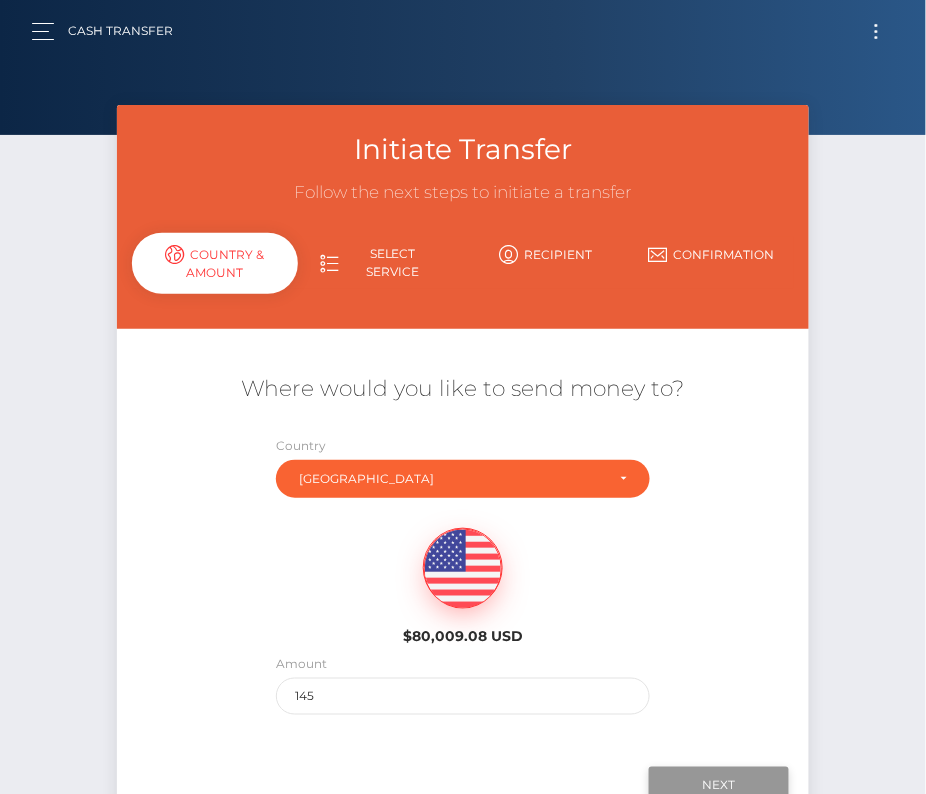 click on "Next" at bounding box center [719, 786] 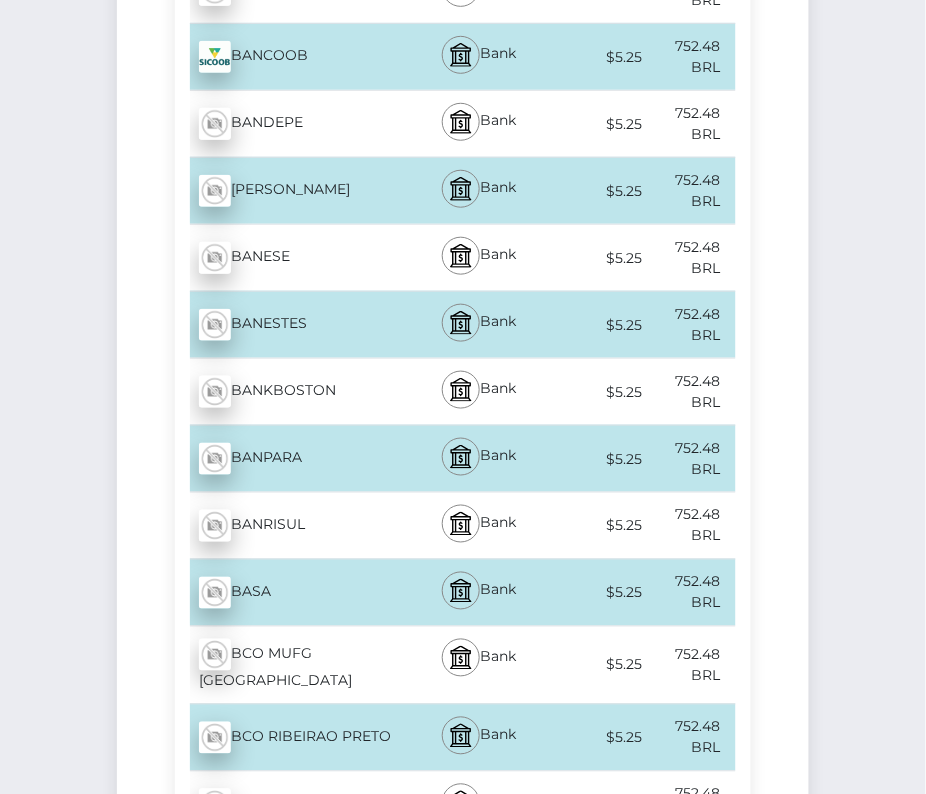 scroll, scrollTop: 1648, scrollLeft: 0, axis: vertical 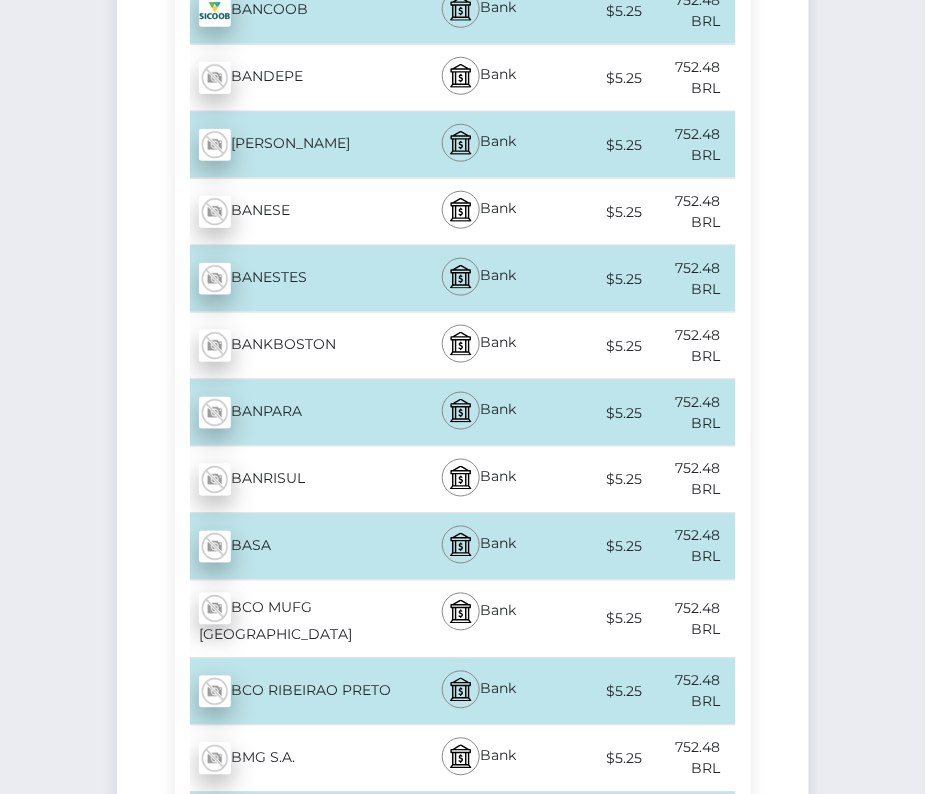 click on "BCO MUFG BRASIL  - BRL" at bounding box center [292, 619] 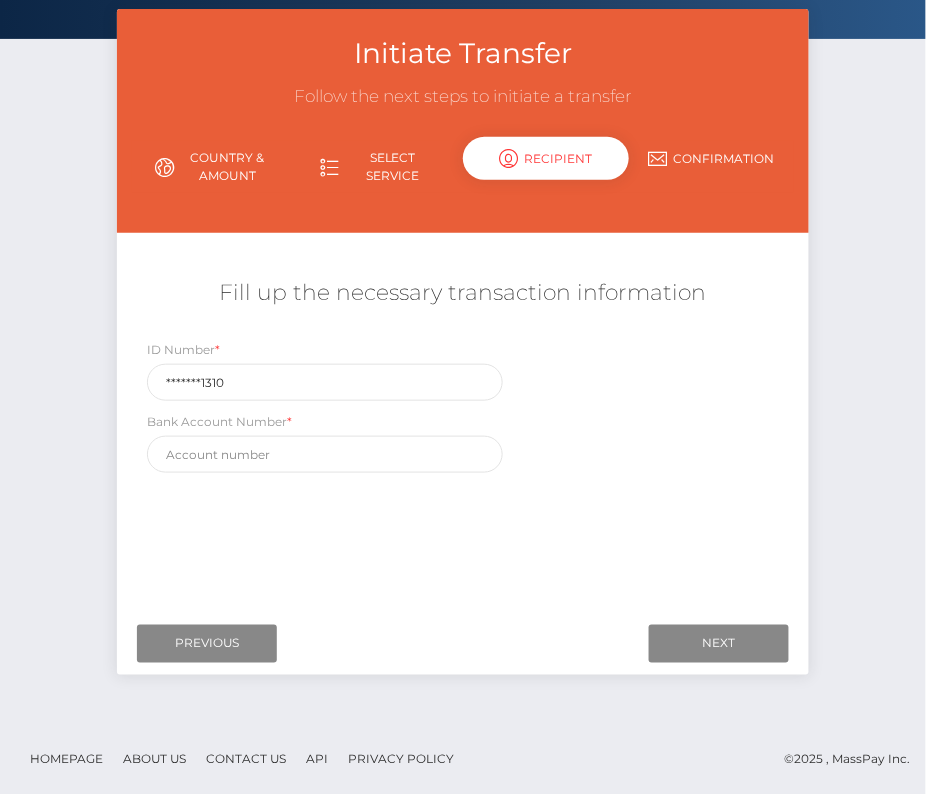 scroll, scrollTop: 0, scrollLeft: 0, axis: both 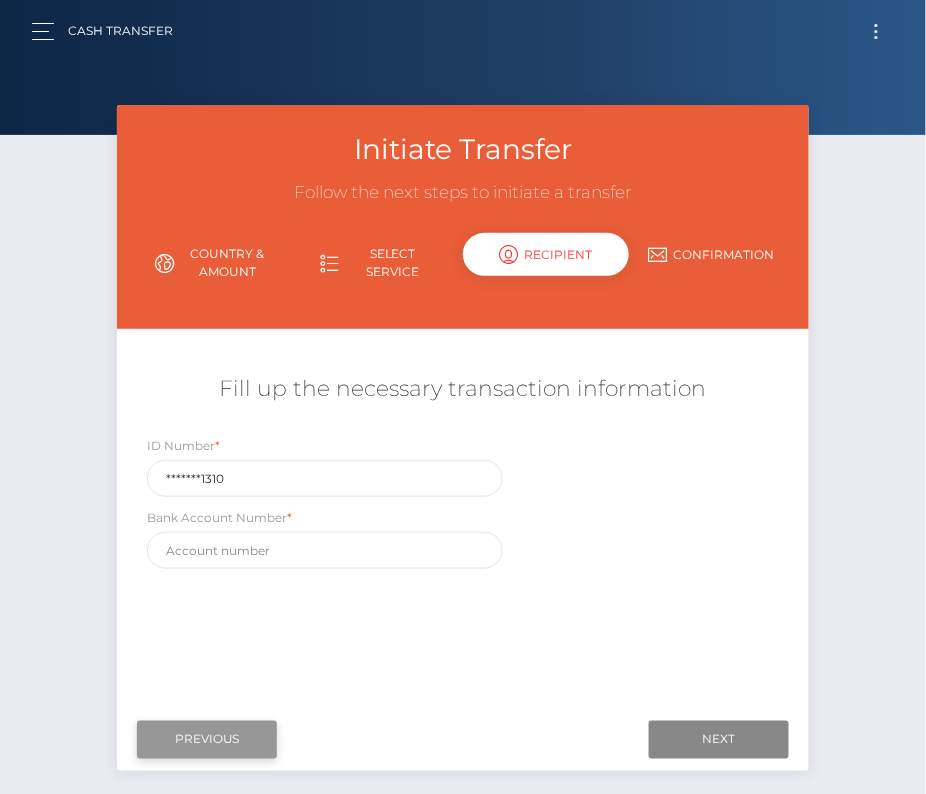 click on "Previous" at bounding box center [207, 740] 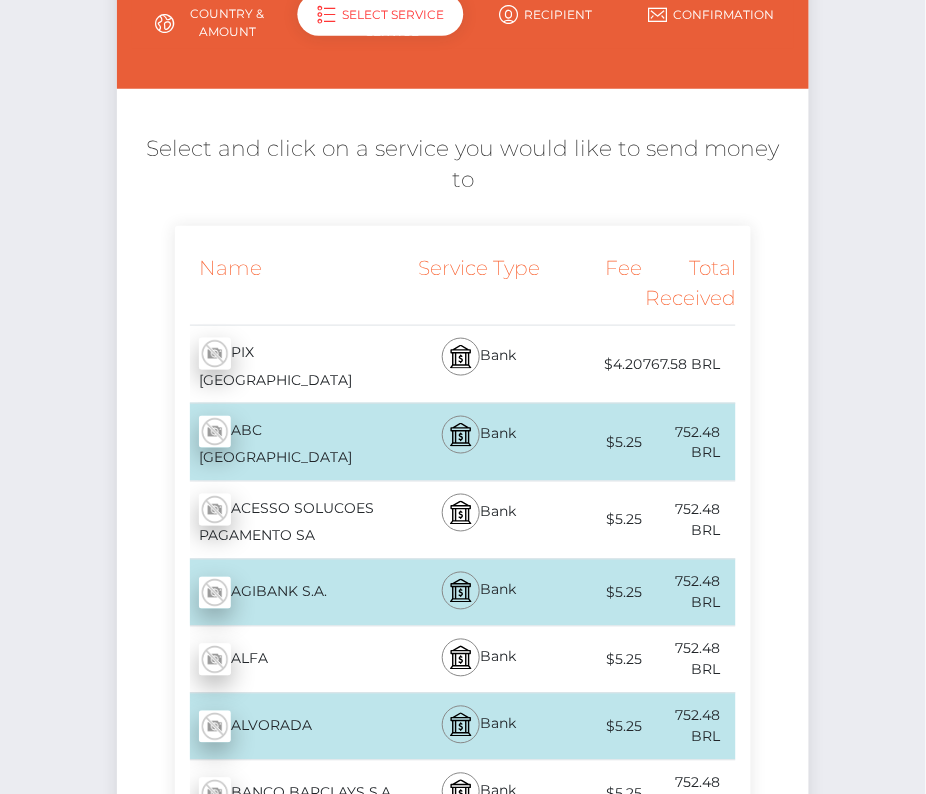 scroll, scrollTop: 242, scrollLeft: 0, axis: vertical 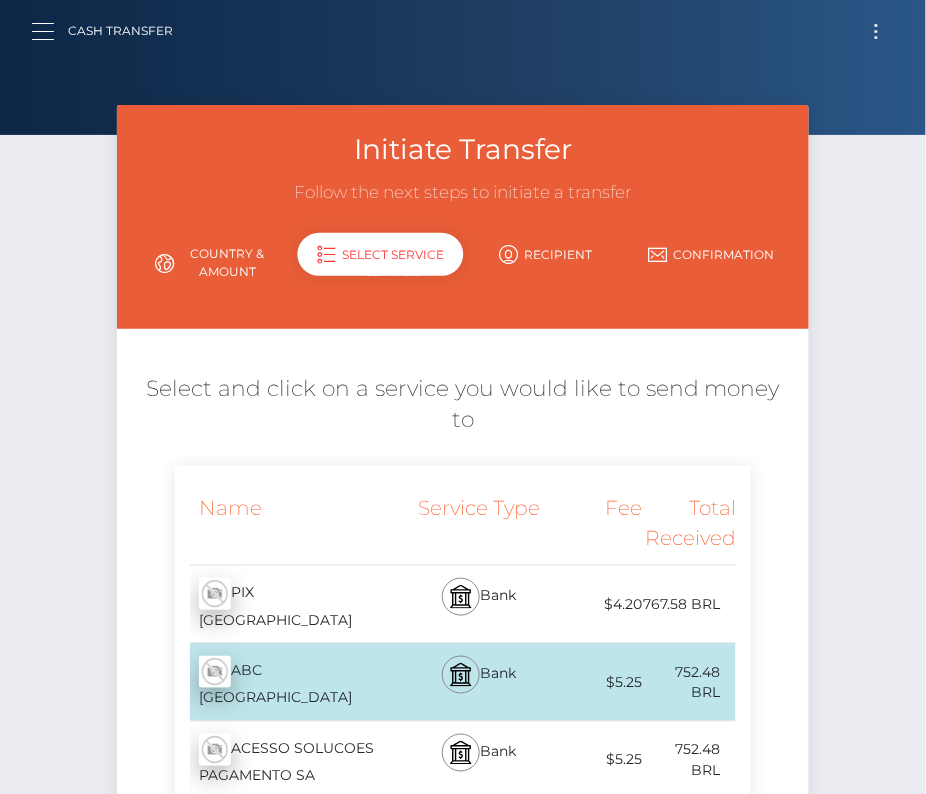 click at bounding box center [49, 31] 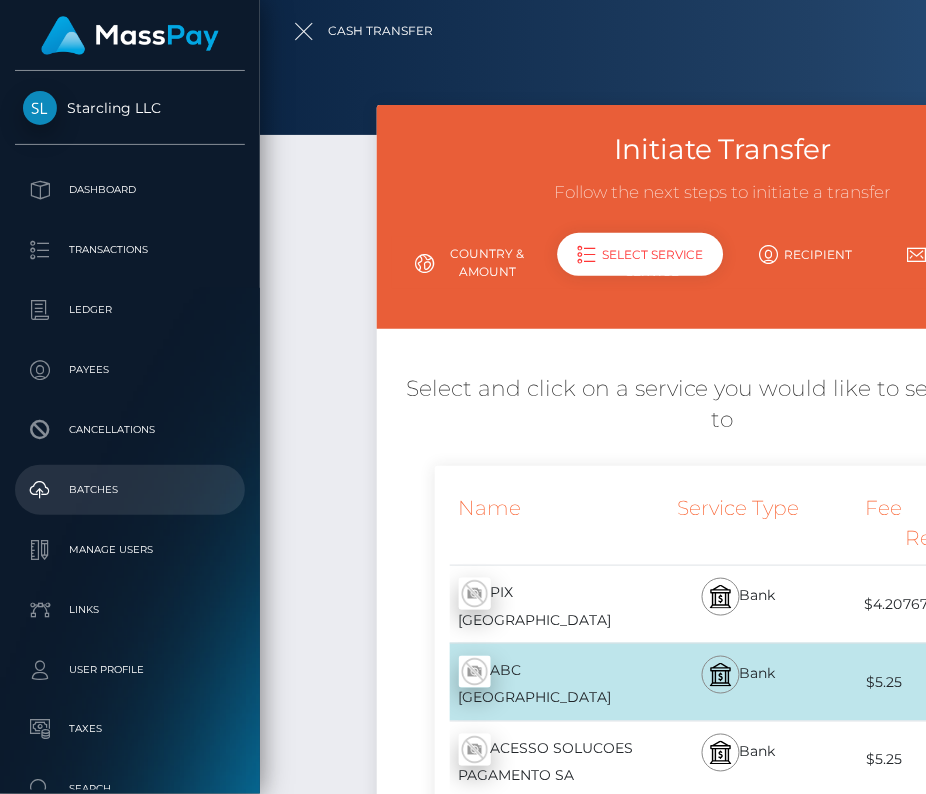 click on "Batches" at bounding box center [130, 490] 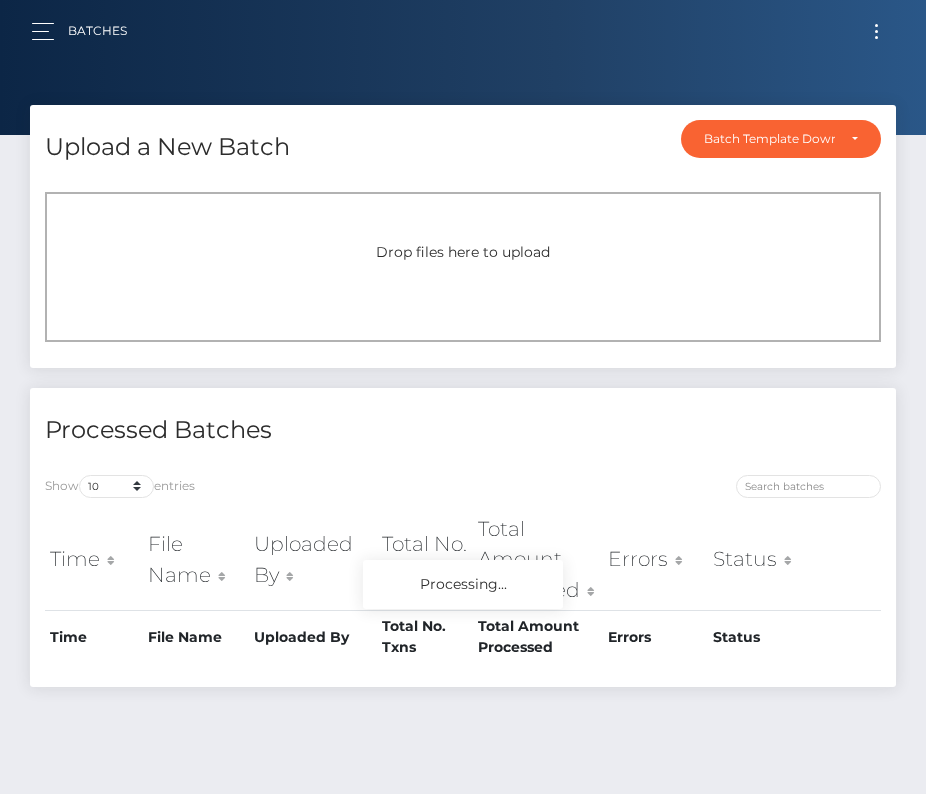 scroll, scrollTop: 0, scrollLeft: 0, axis: both 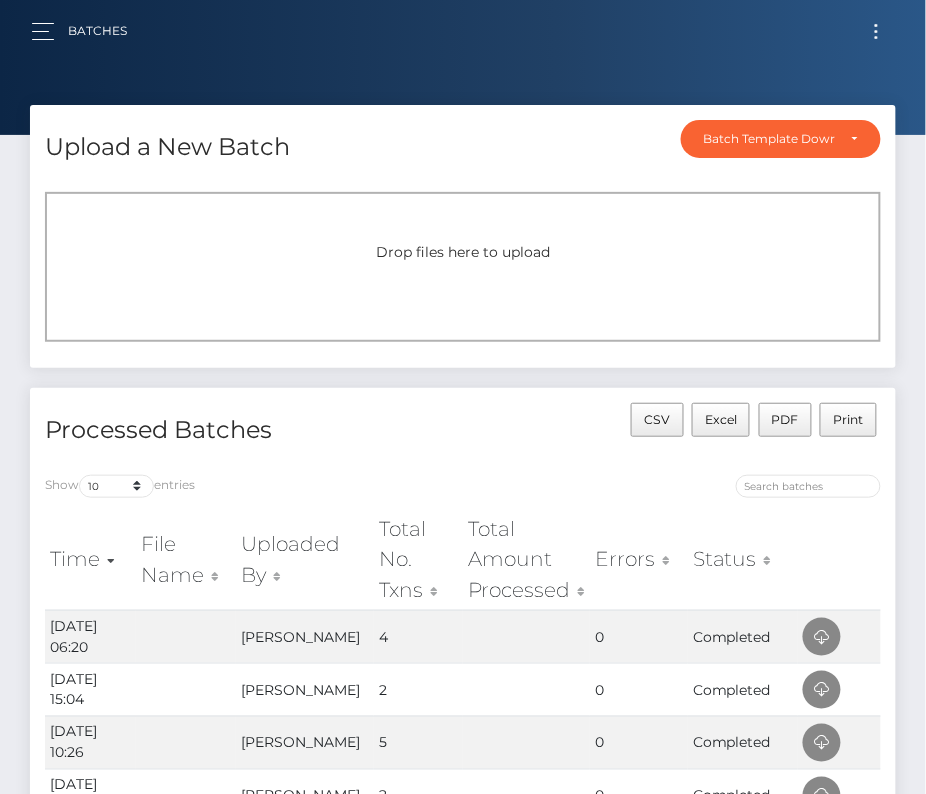 click on "Batches" at bounding box center (87, 31) 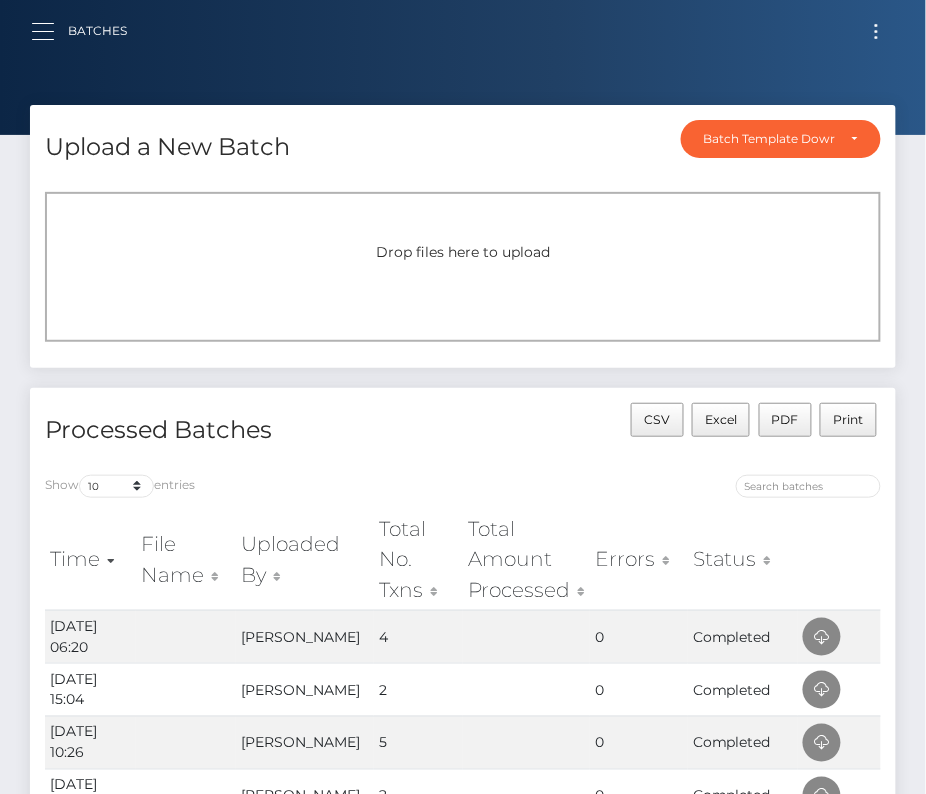 click at bounding box center [49, 31] 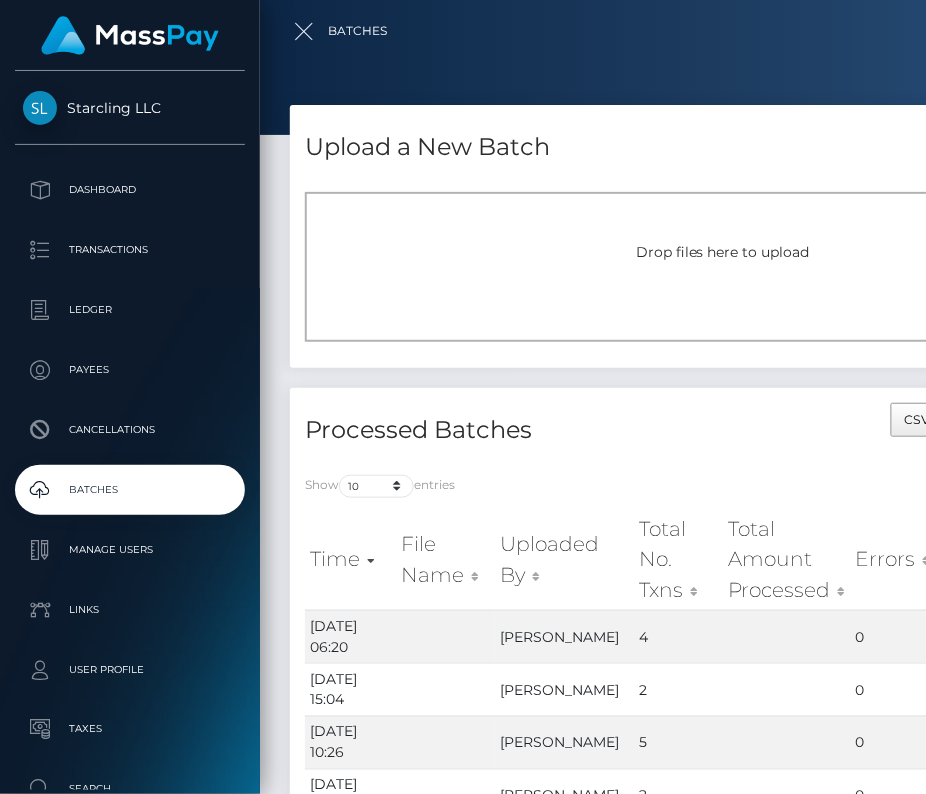click on "Starcling LLC
Dashboard
Transactions
Ledger
Payees
Cancellations
Batches Links" at bounding box center [130, 430] 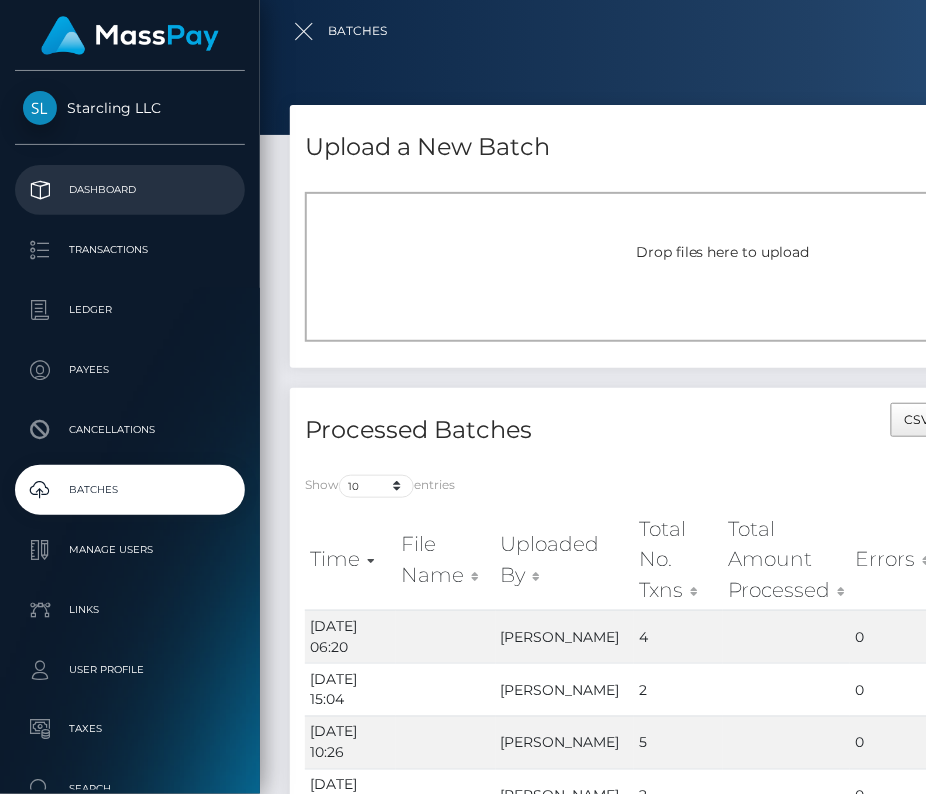 click on "Dashboard" at bounding box center [130, 190] 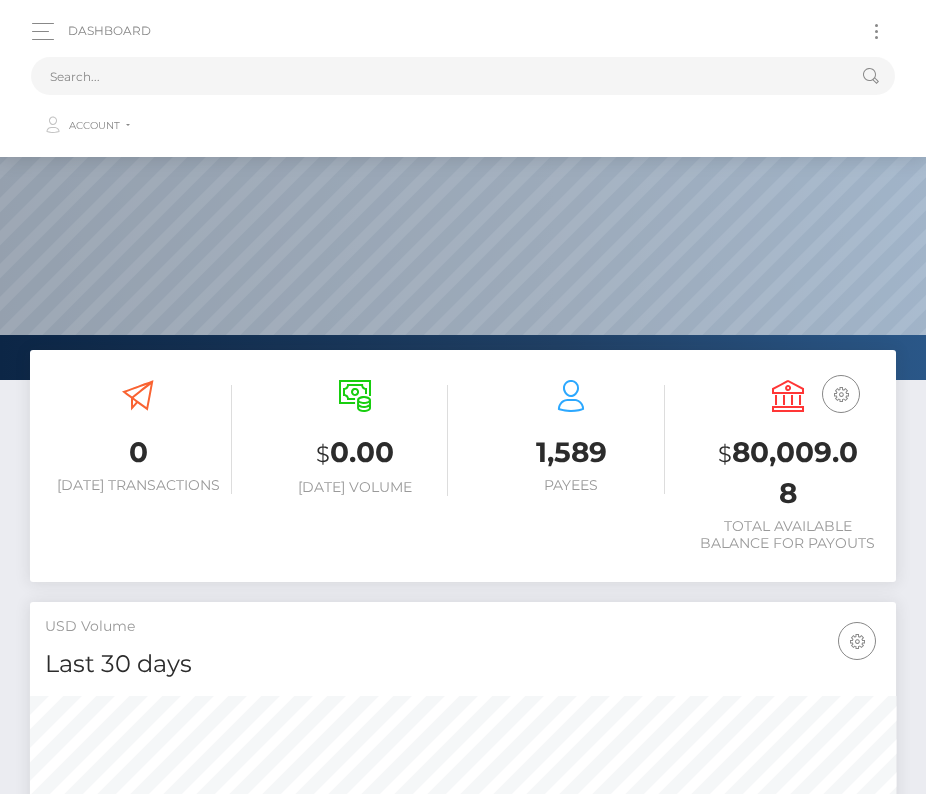 scroll, scrollTop: 0, scrollLeft: 0, axis: both 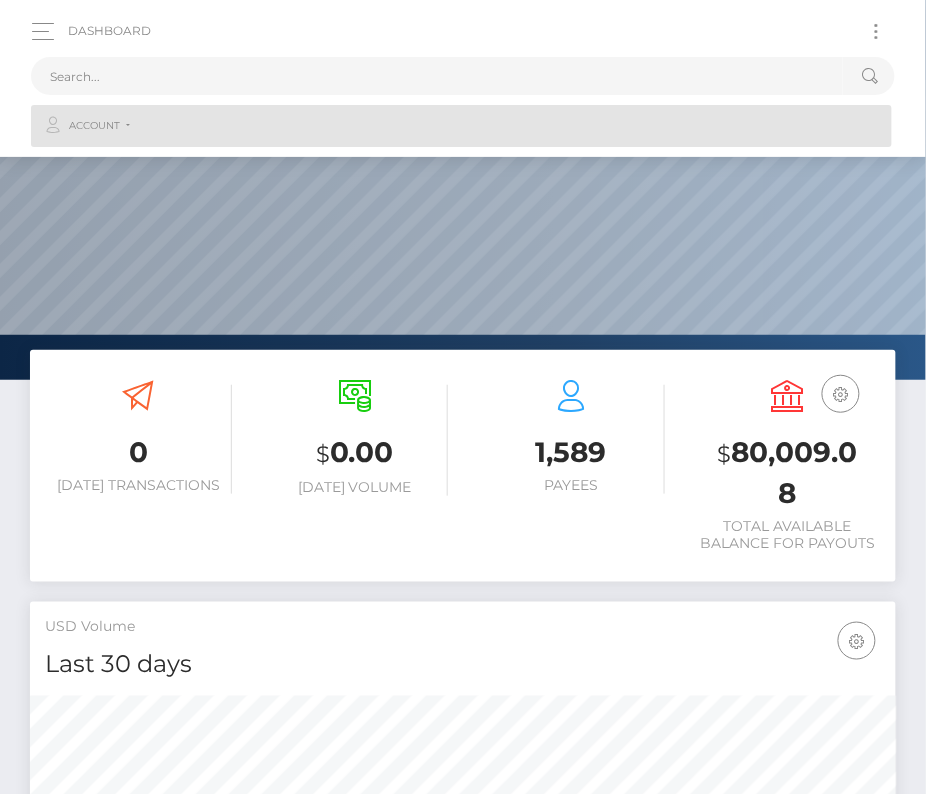 type 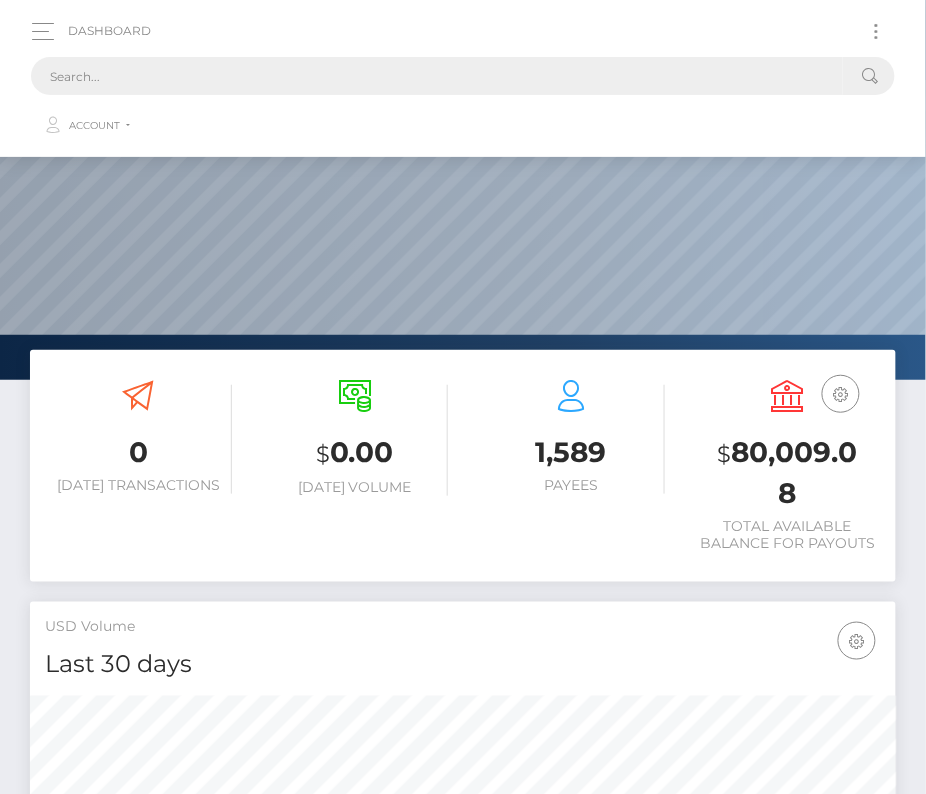 click at bounding box center [437, 76] 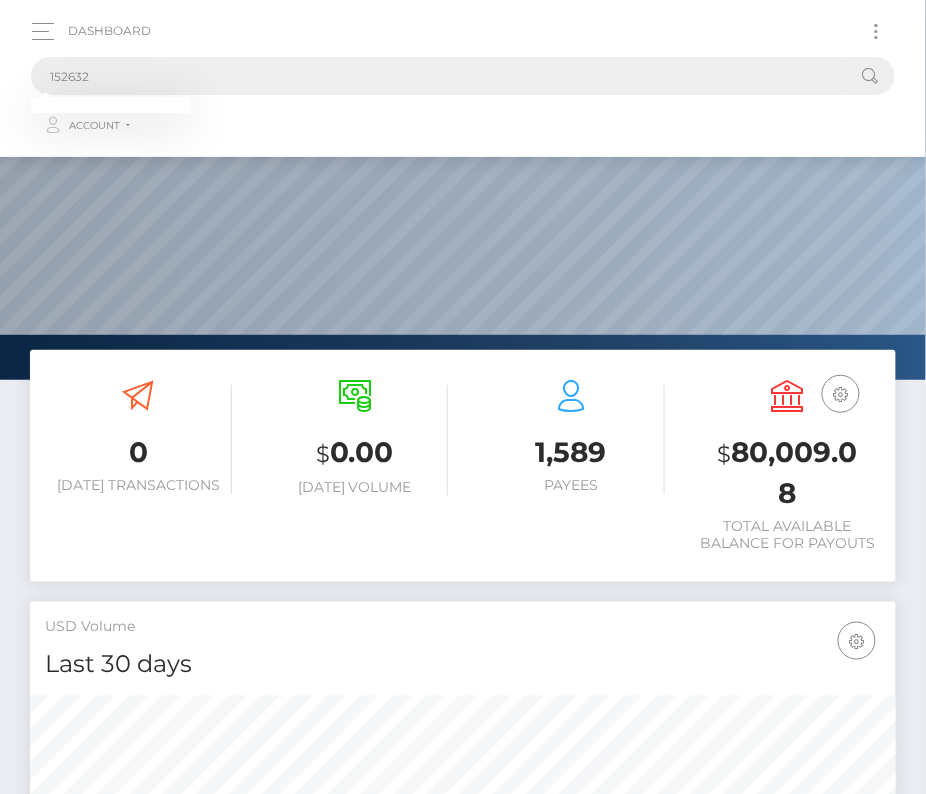 type on "152632" 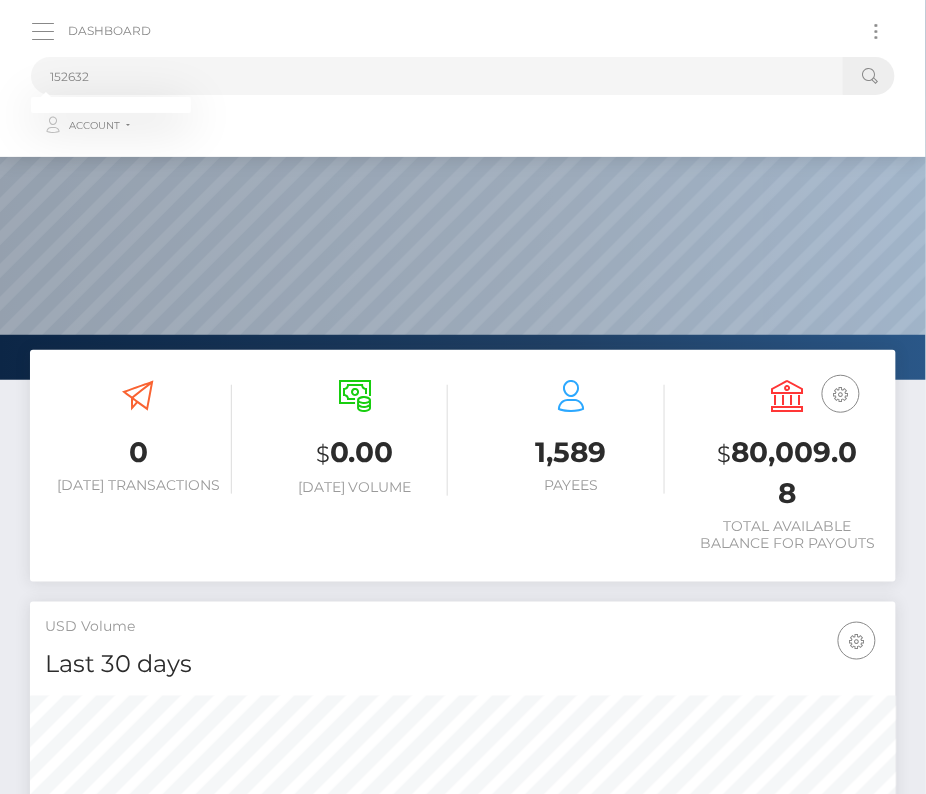 click at bounding box center [49, 31] 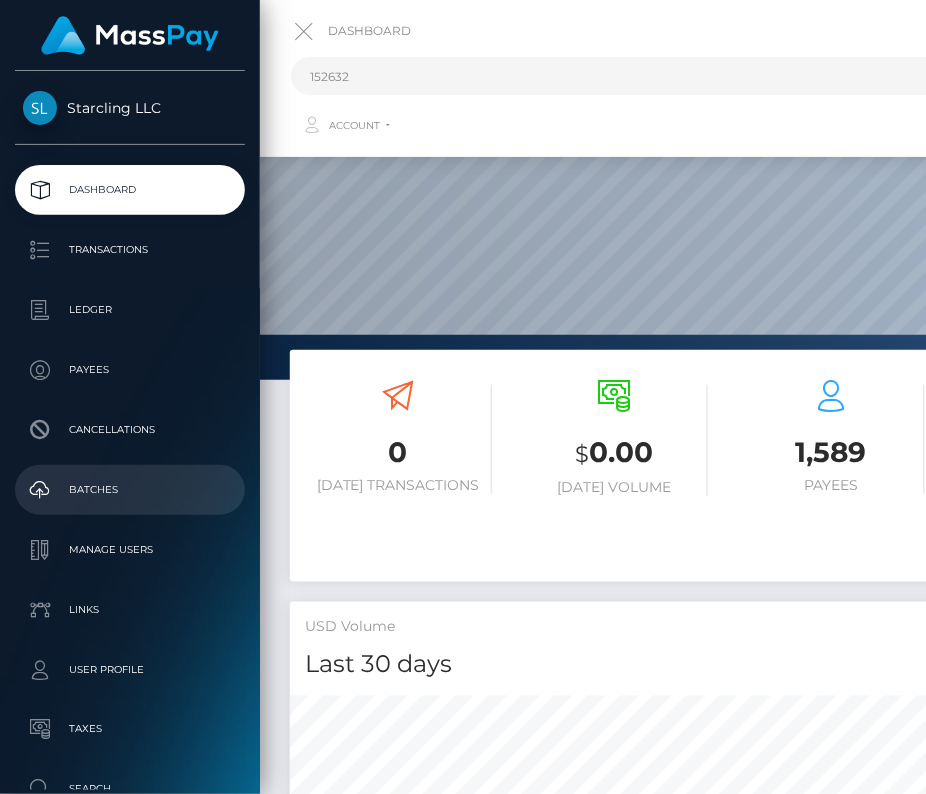 click on "Batches" at bounding box center [130, 490] 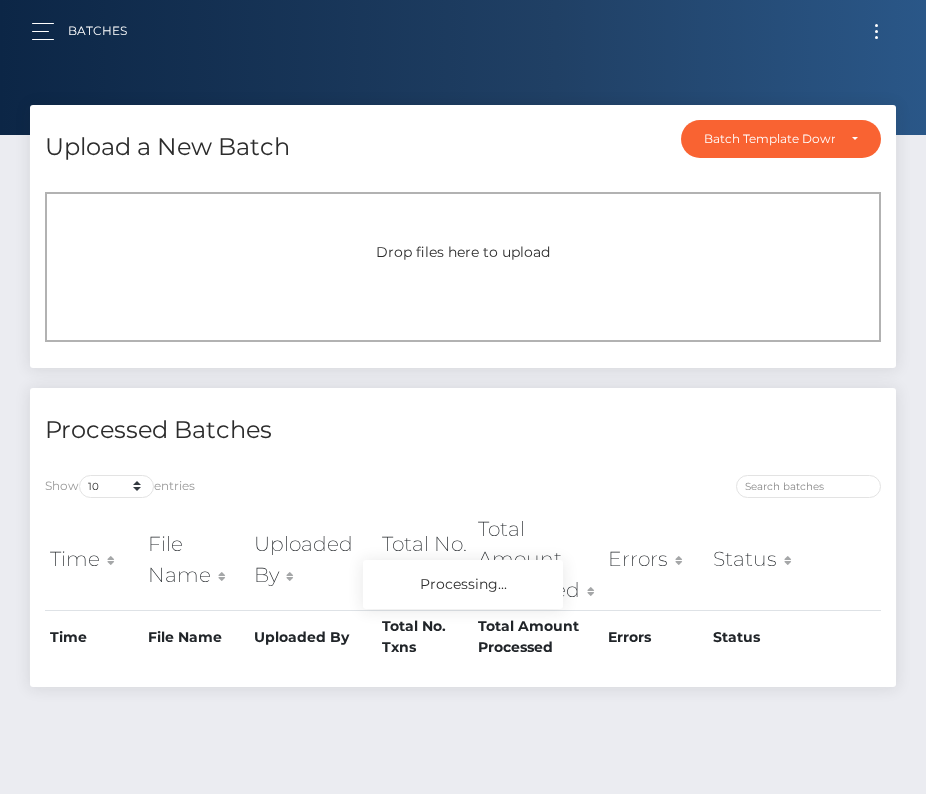 scroll, scrollTop: 0, scrollLeft: 0, axis: both 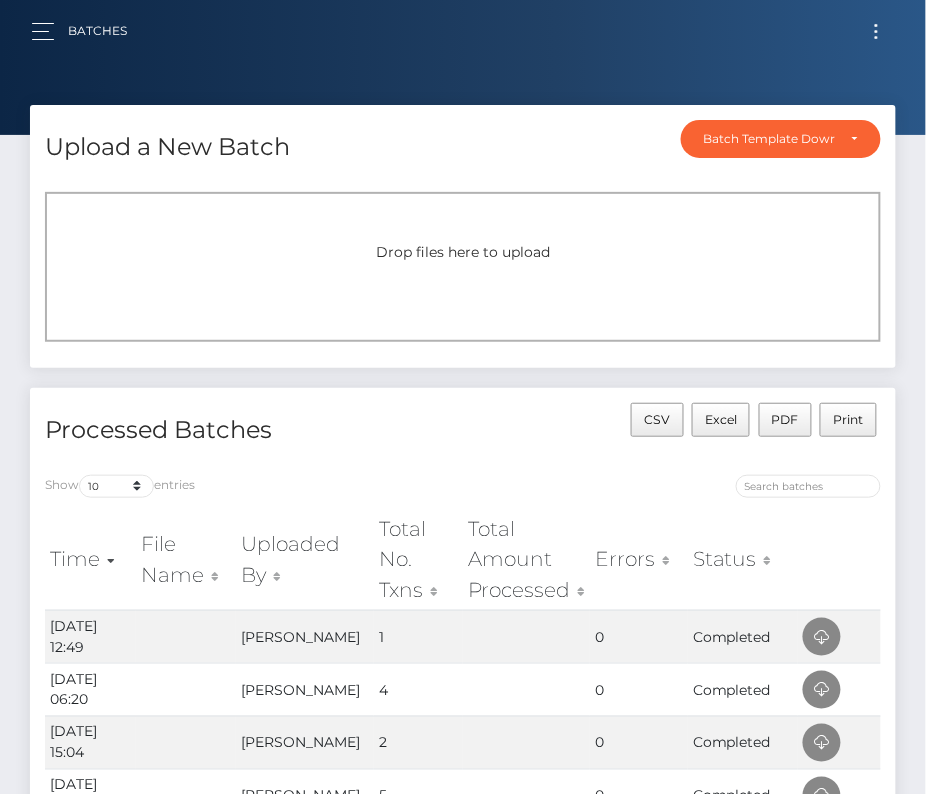 click at bounding box center [876, 31] 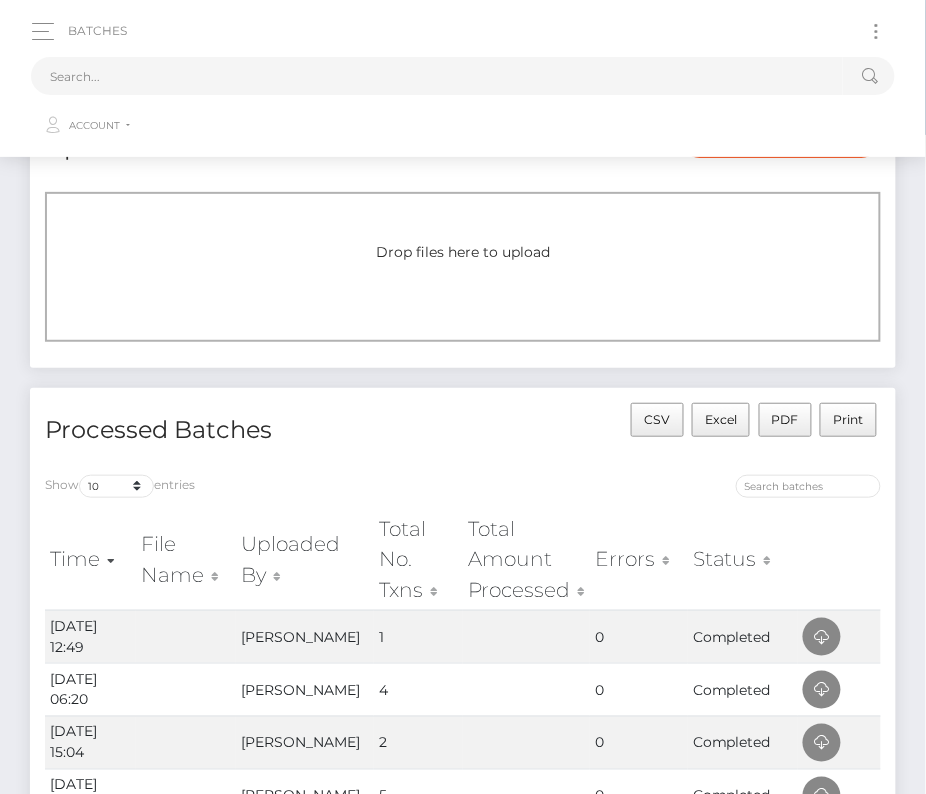 click on "Account
Edit Profile
Logout" at bounding box center [463, 121] 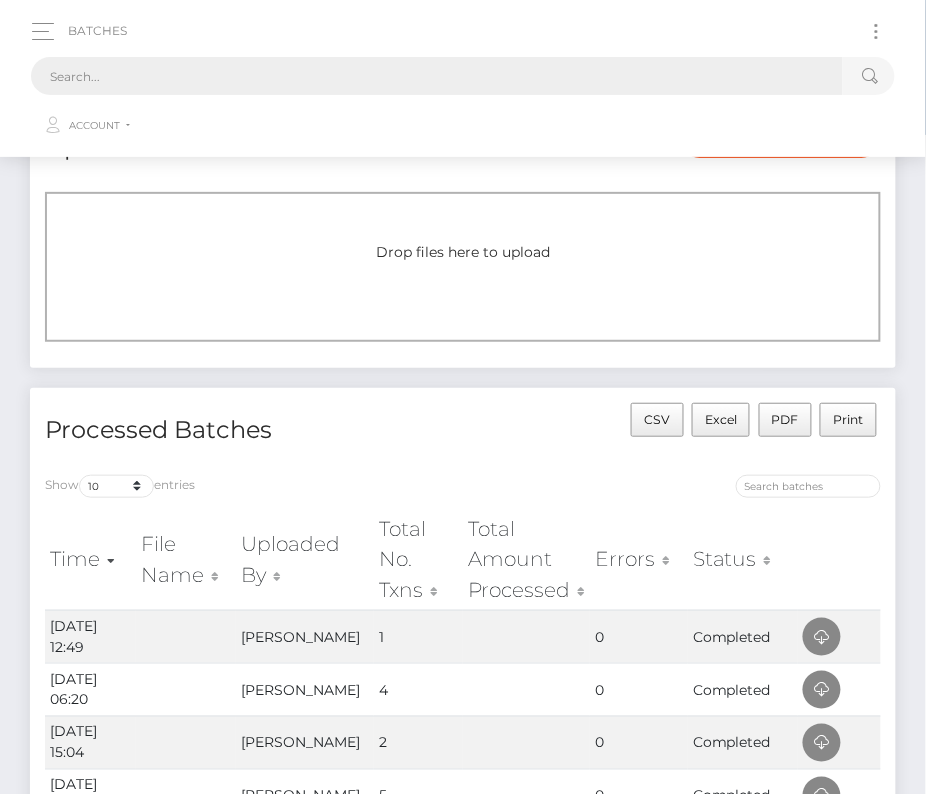 click at bounding box center [437, 76] 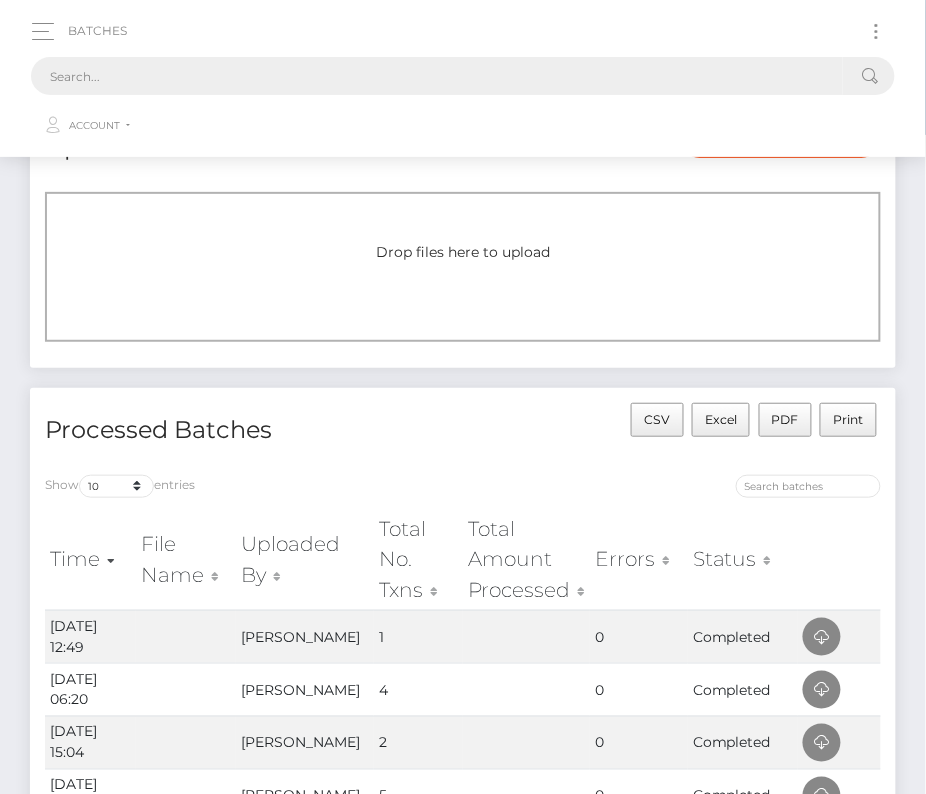 paste on "152632" 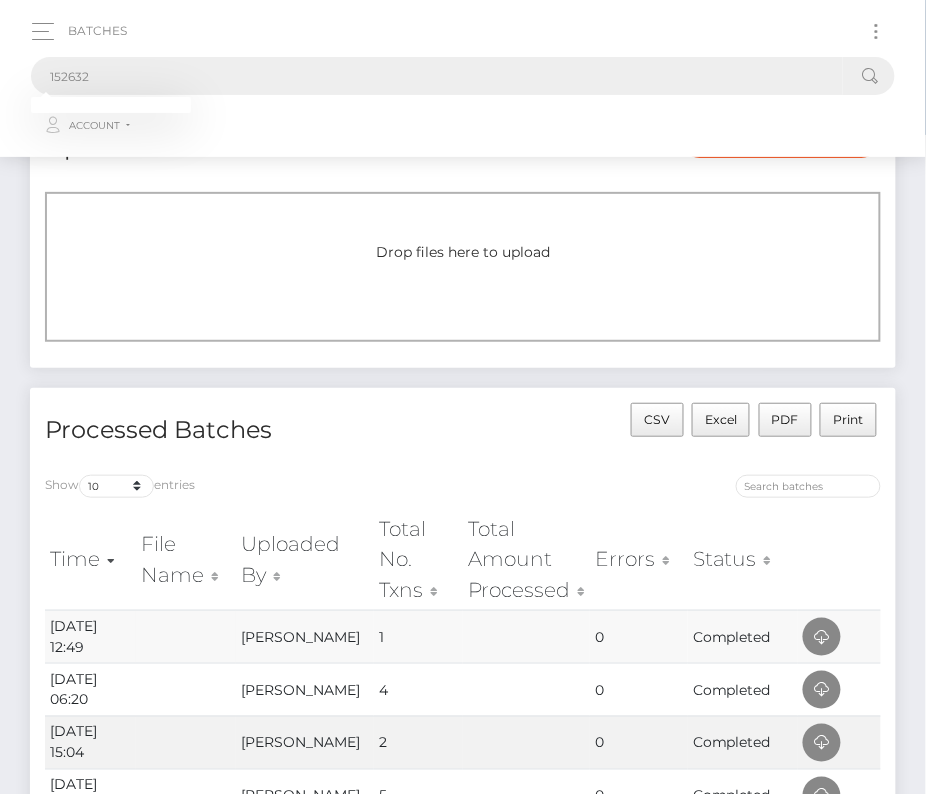 type on "152632" 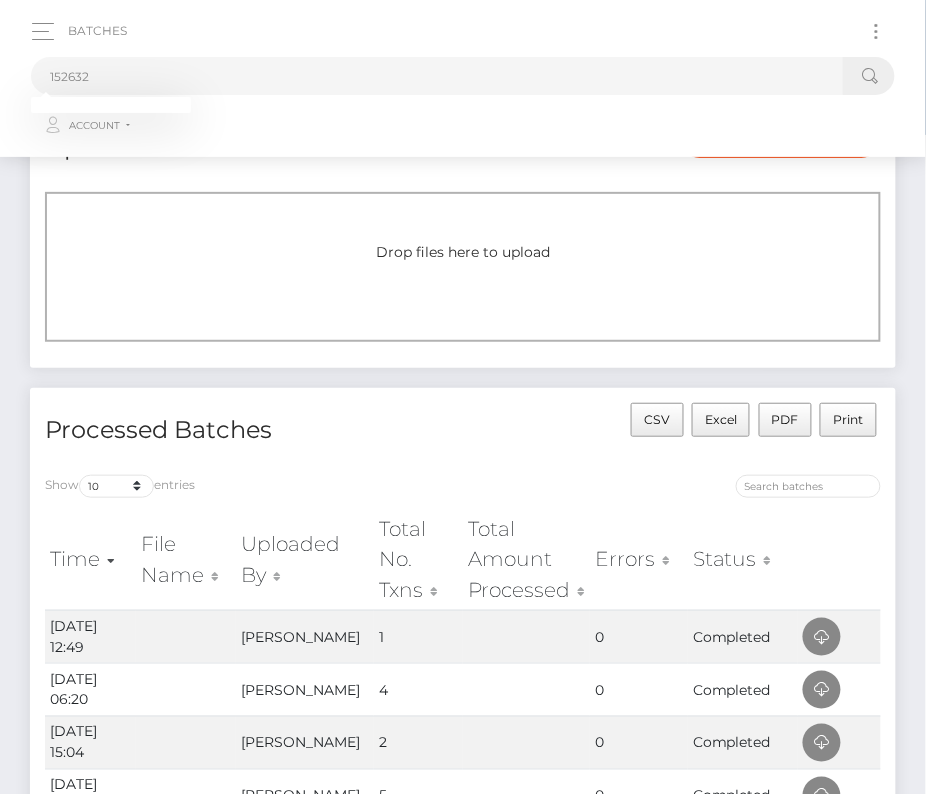 click at bounding box center (876, 31) 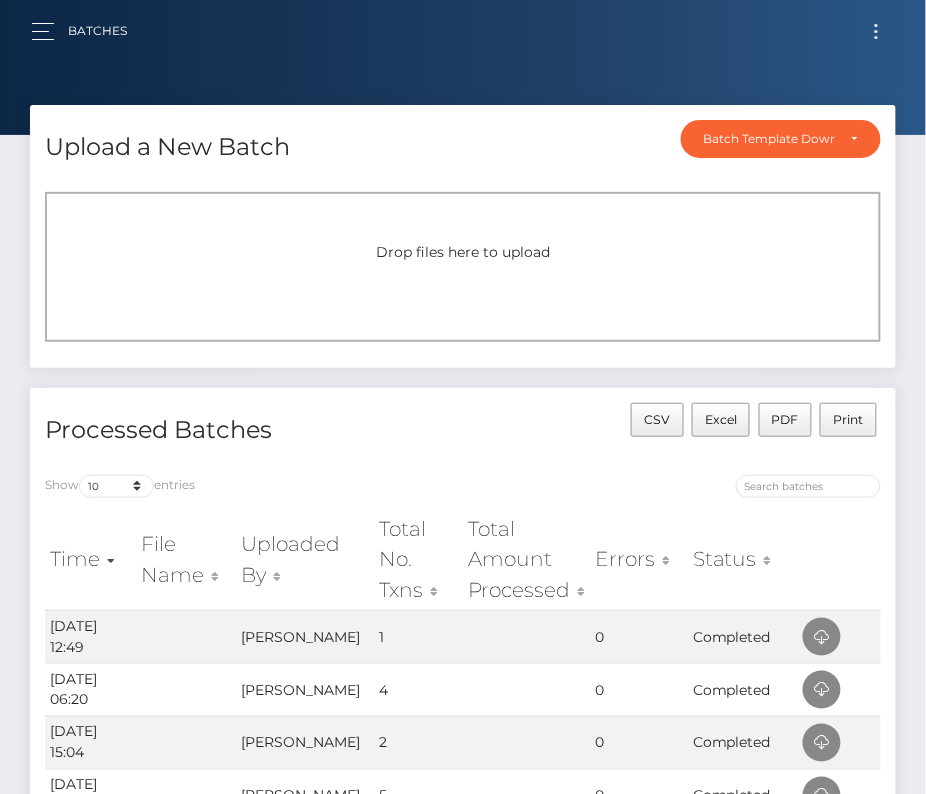 click at bounding box center [876, 31] 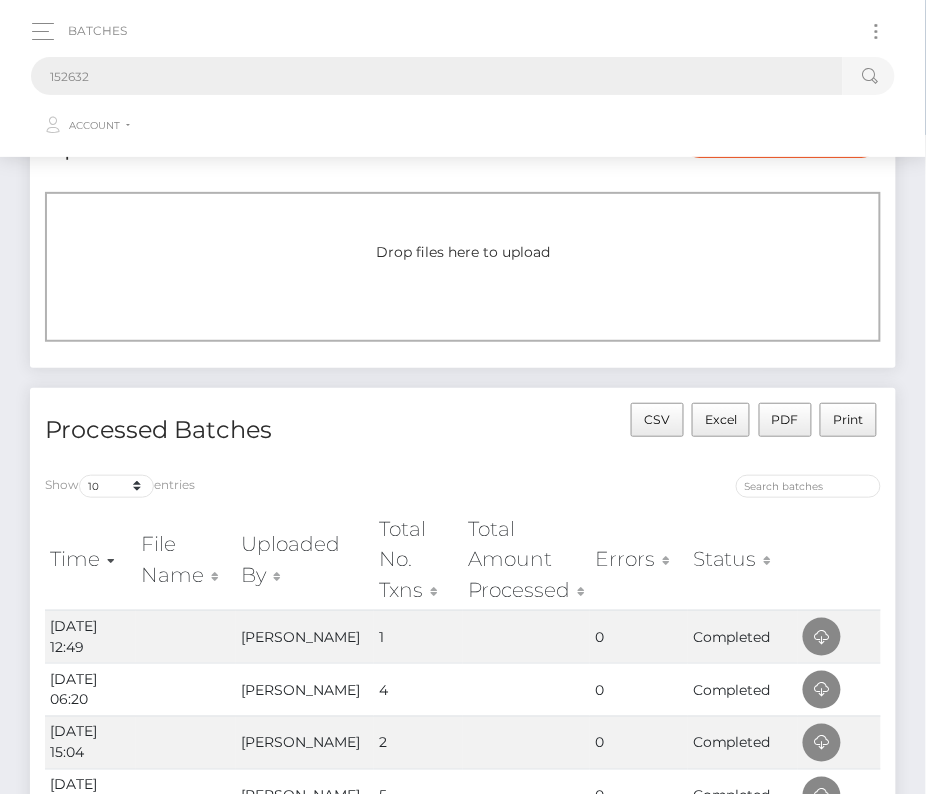 click on "152632" at bounding box center [437, 76] 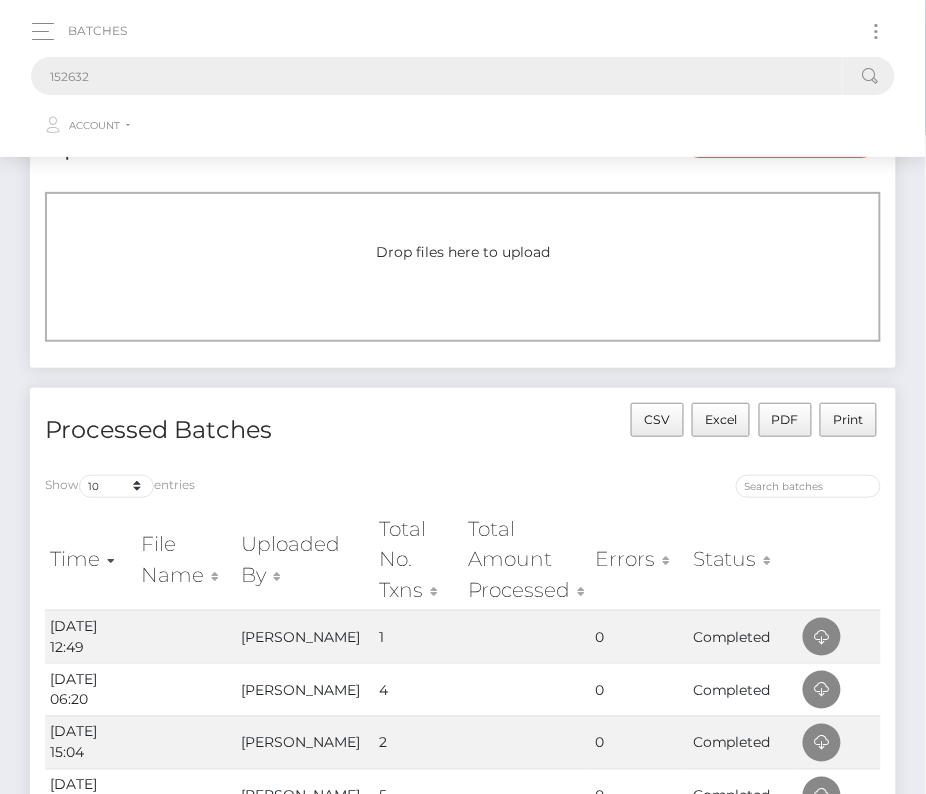 drag, startPoint x: 246, startPoint y: 68, endPoint x: -19, endPoint y: 68, distance: 265 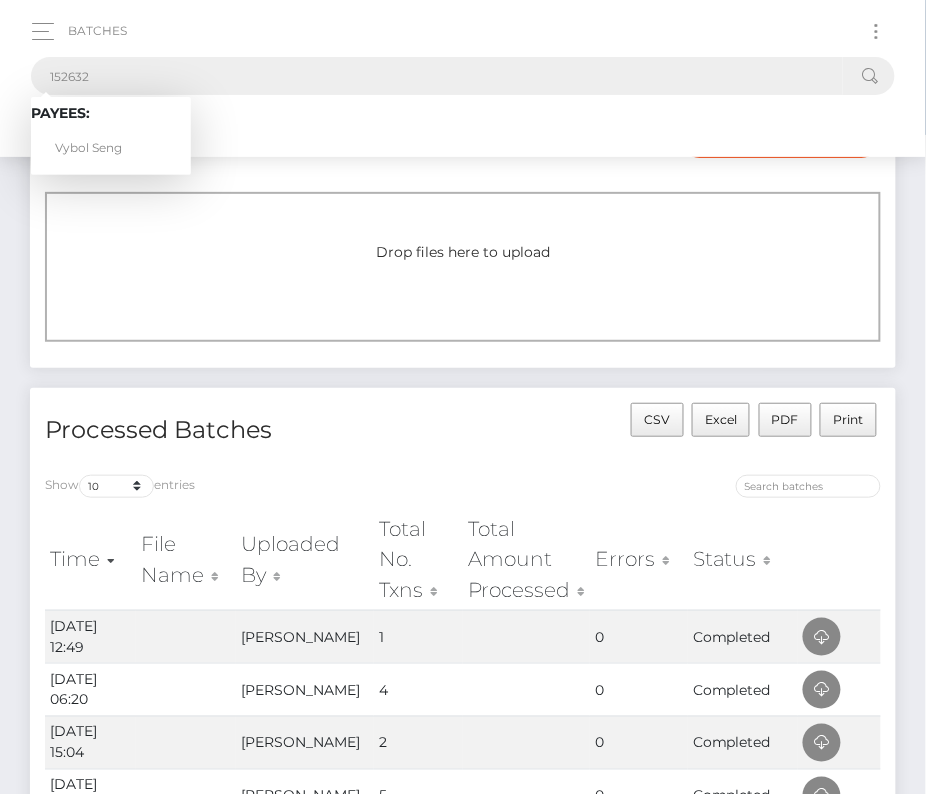 drag, startPoint x: 121, startPoint y: 73, endPoint x: -20, endPoint y: 73, distance: 141 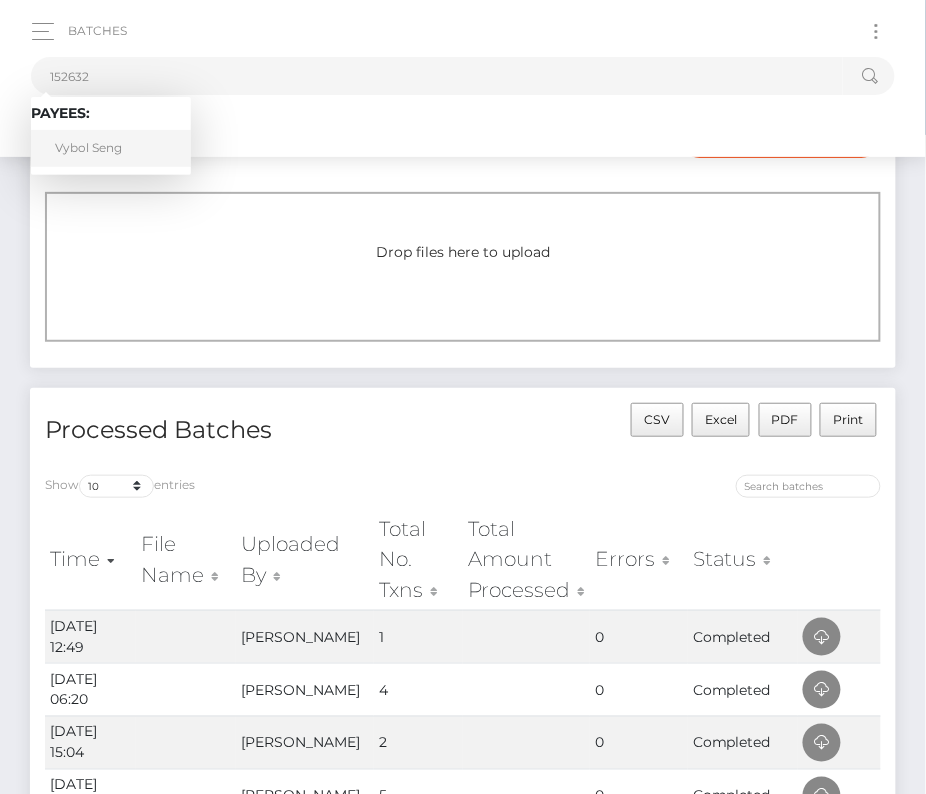 click on "Vybol  Seng" at bounding box center [111, 148] 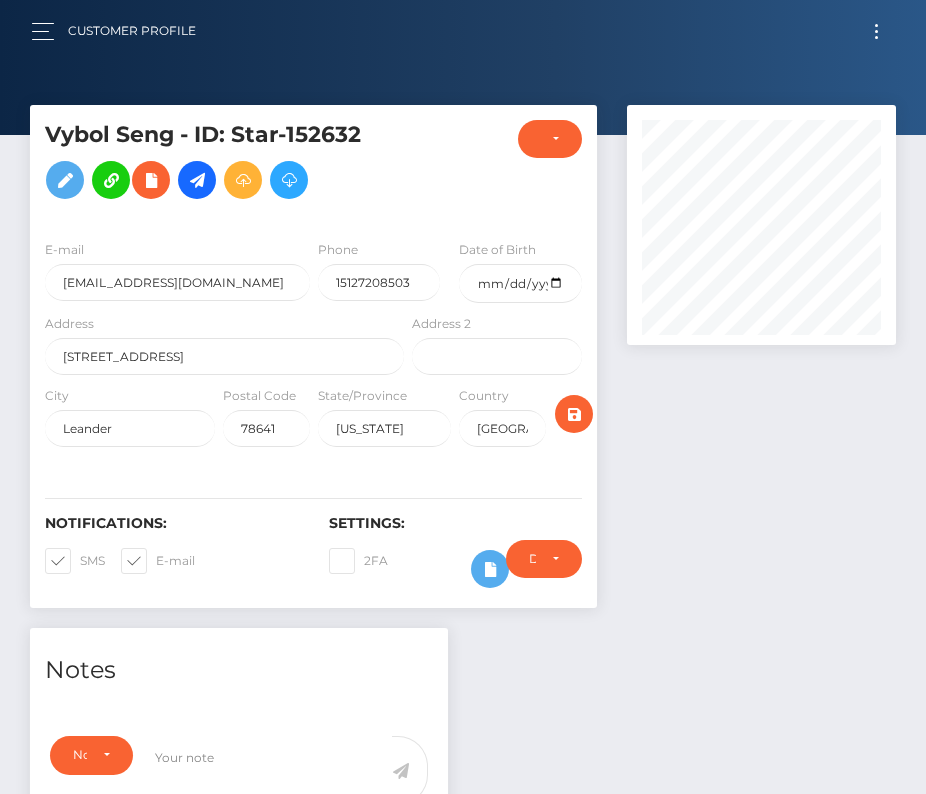 scroll, scrollTop: 0, scrollLeft: 0, axis: both 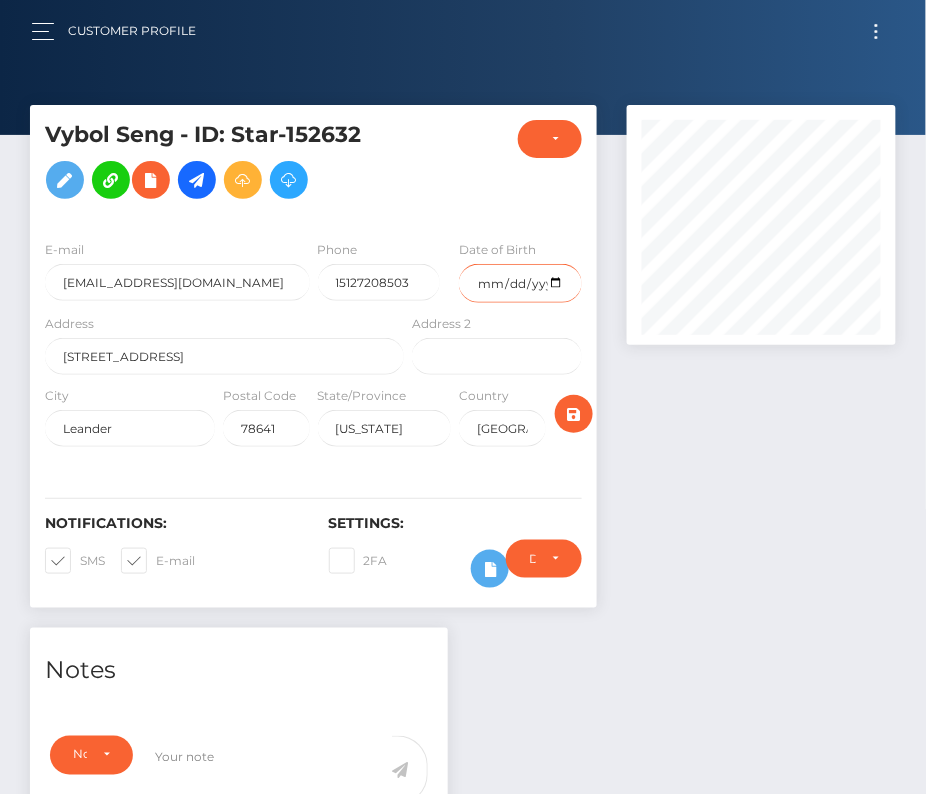 click at bounding box center (520, 283) 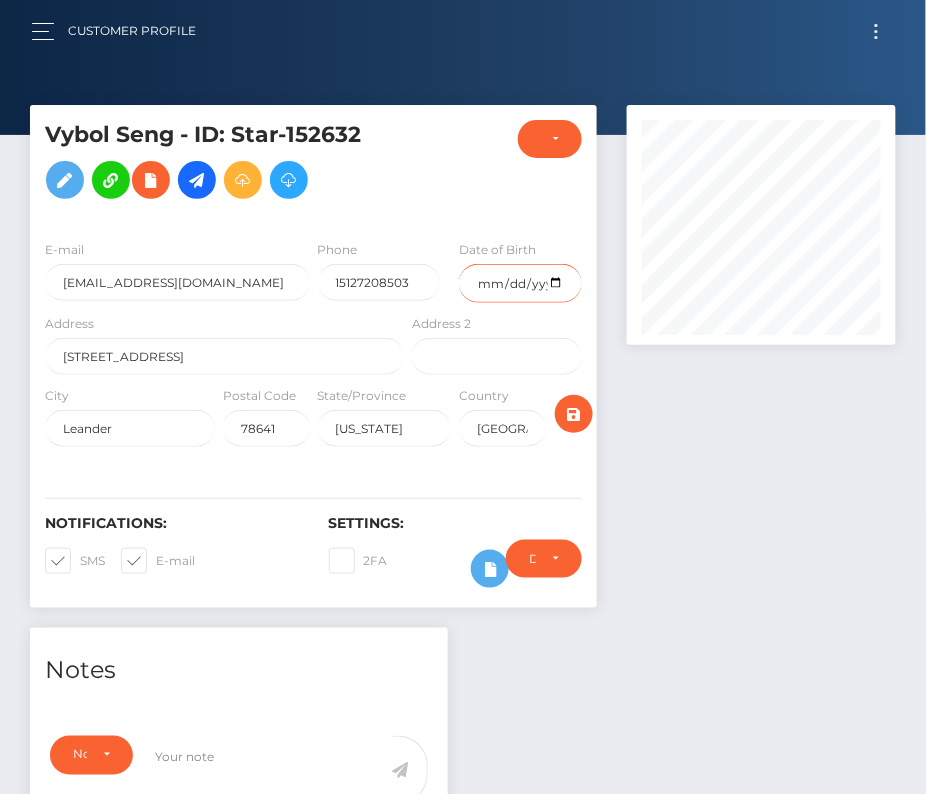 type on "[DATE]" 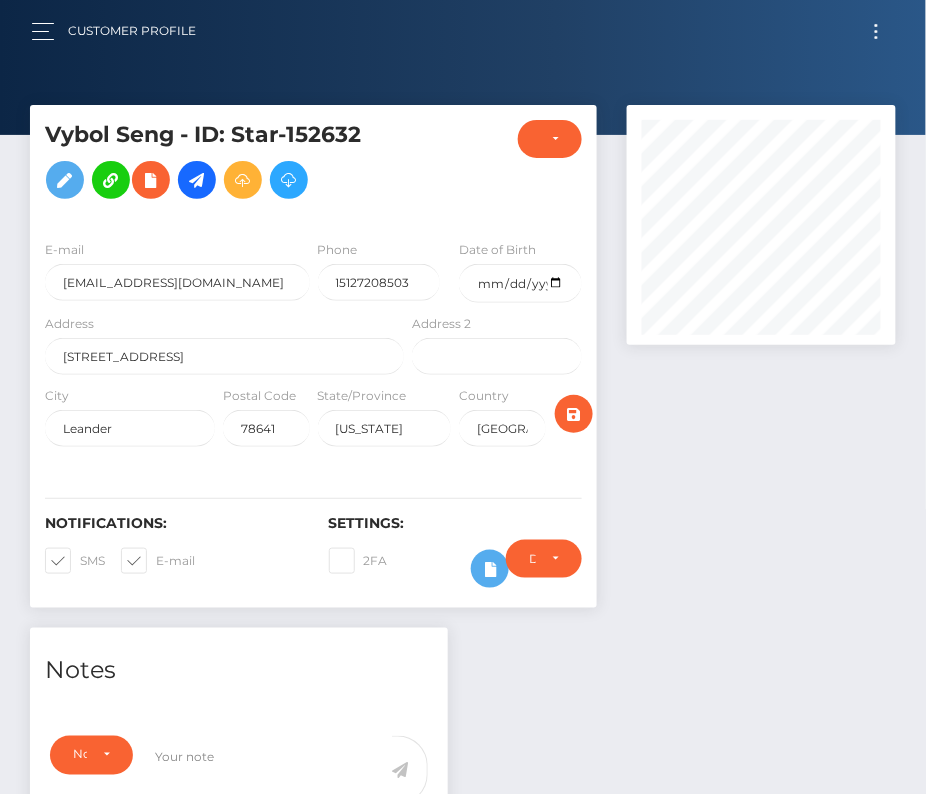 click at bounding box center [80, 560] 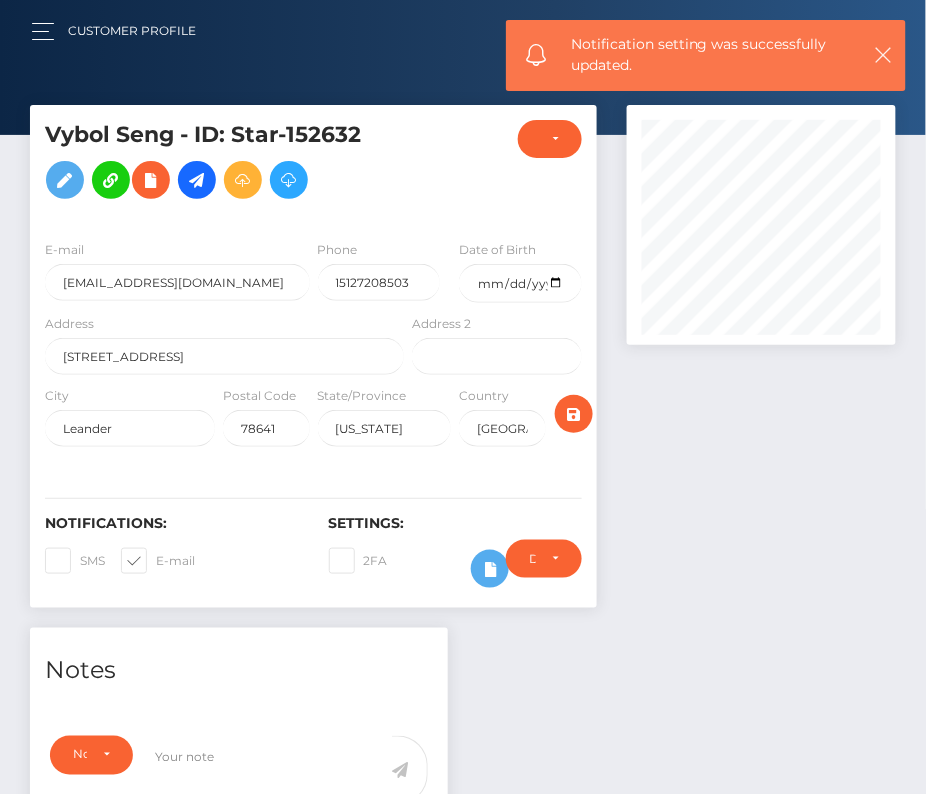 click at bounding box center (156, 560) 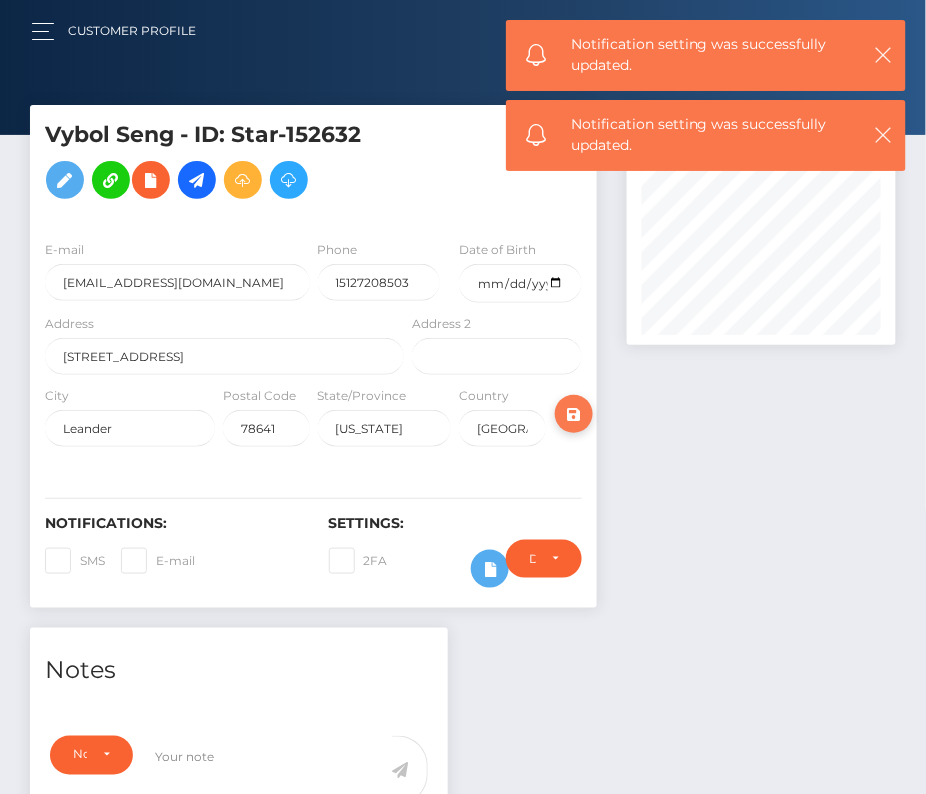 click at bounding box center [574, 414] 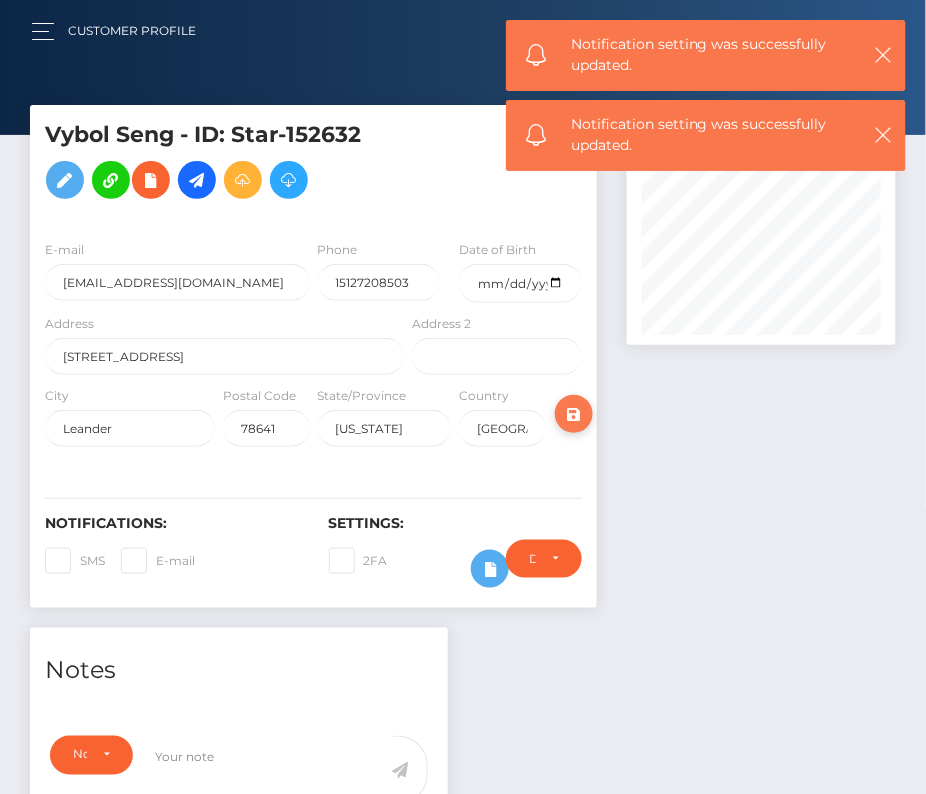 scroll, scrollTop: 433, scrollLeft: 0, axis: vertical 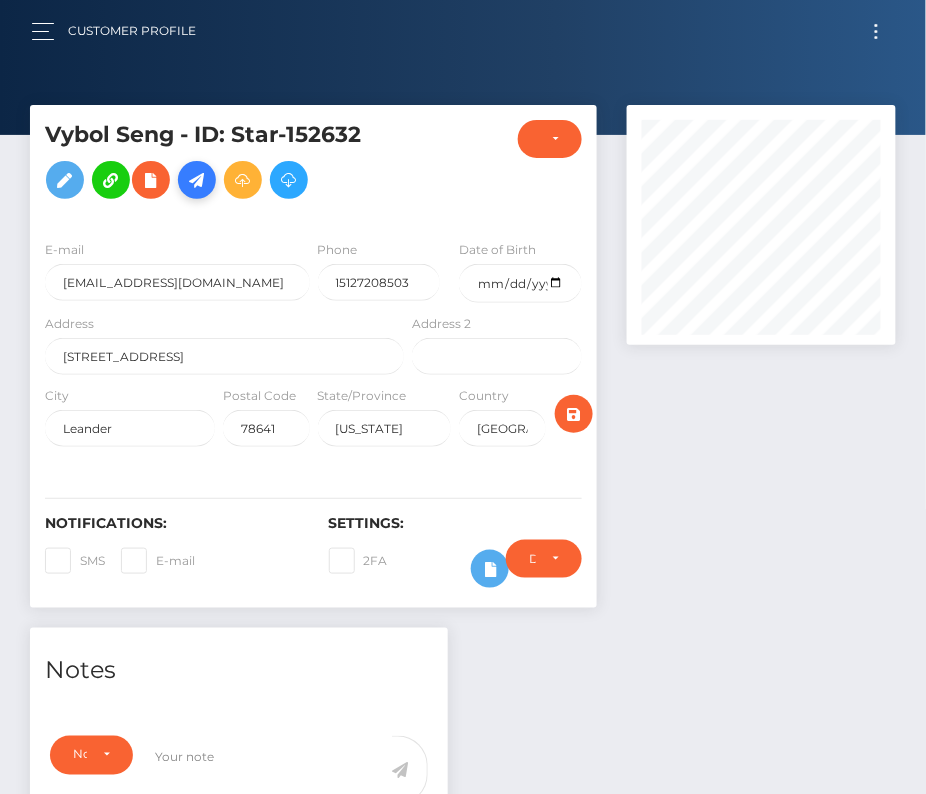 click at bounding box center (197, 180) 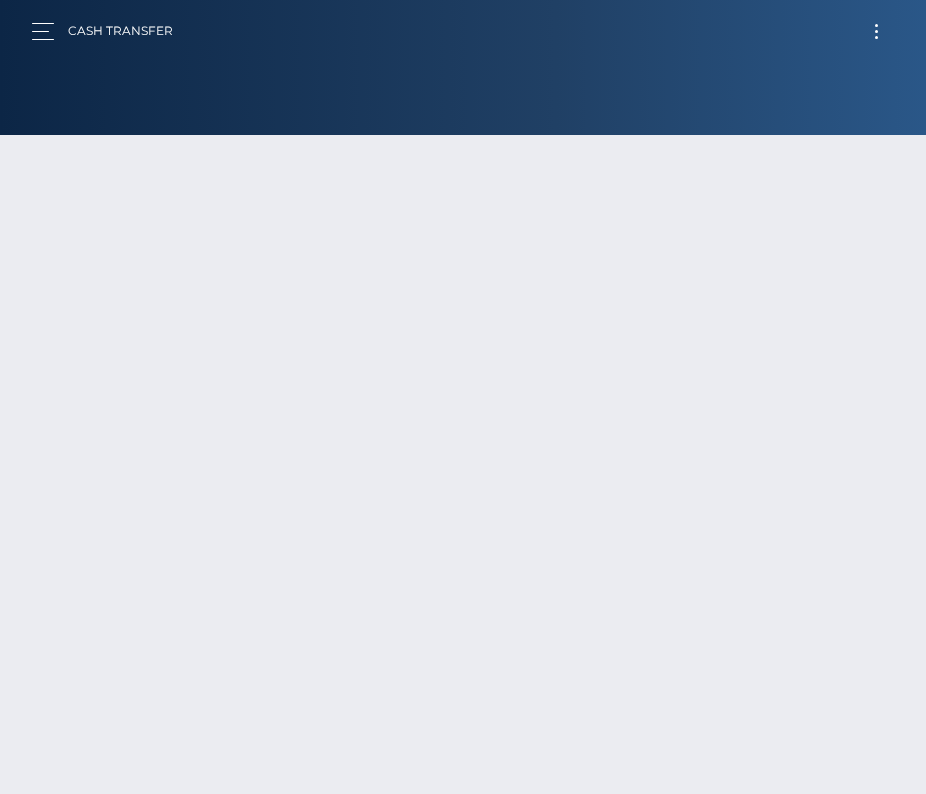 scroll, scrollTop: 0, scrollLeft: 0, axis: both 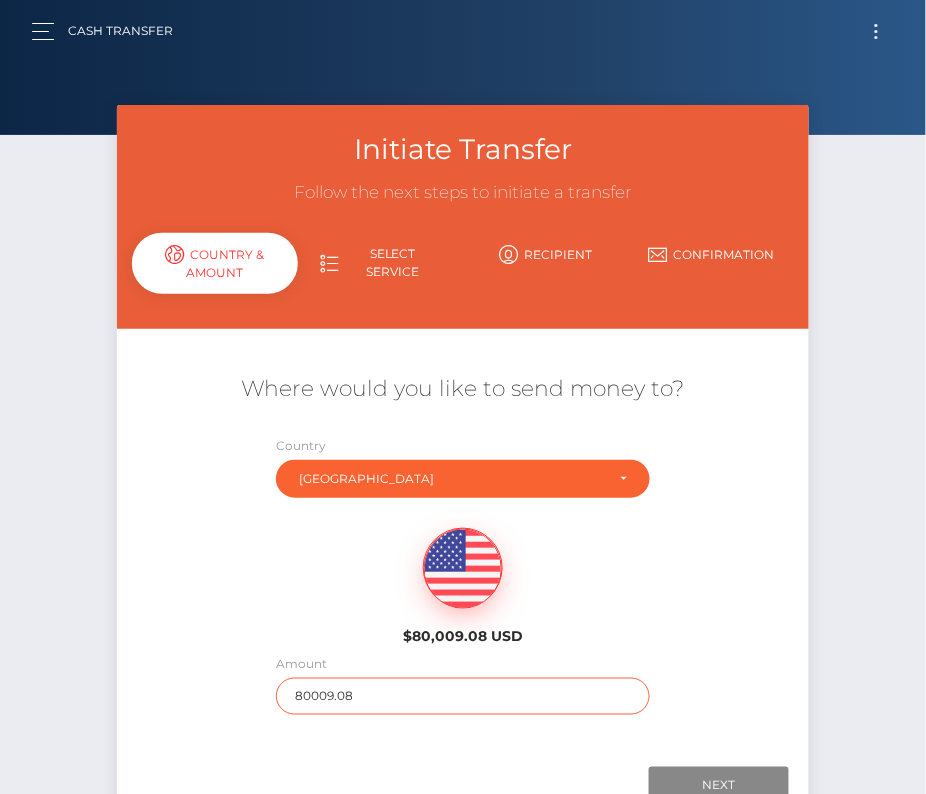 click on "80009.08" at bounding box center (462, 696) 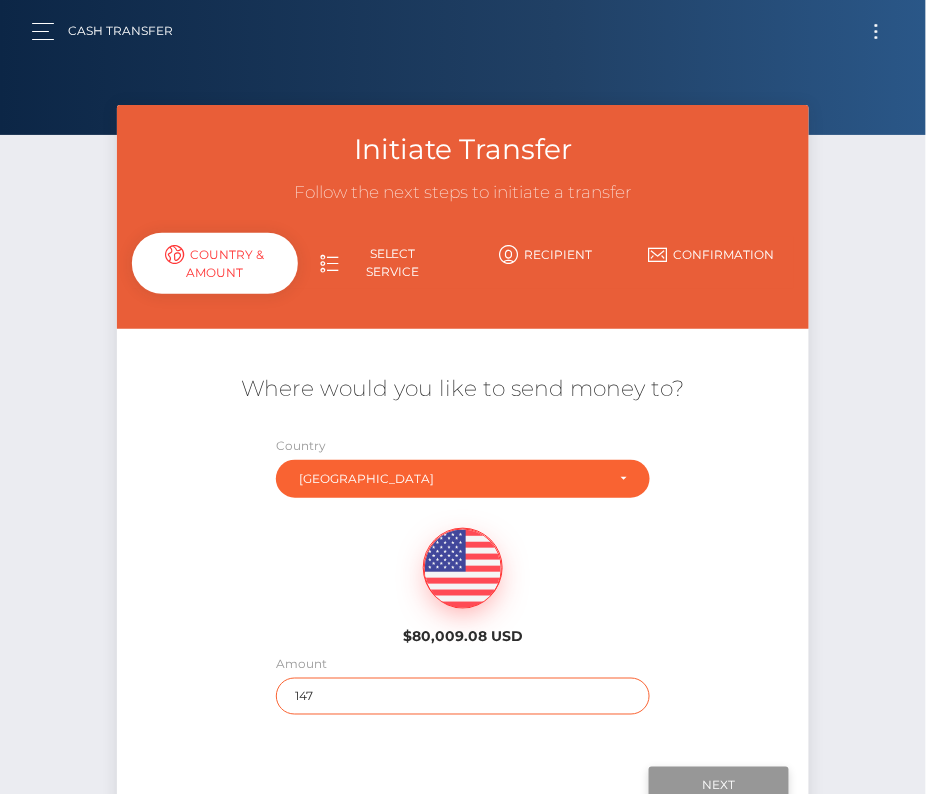 type on "147" 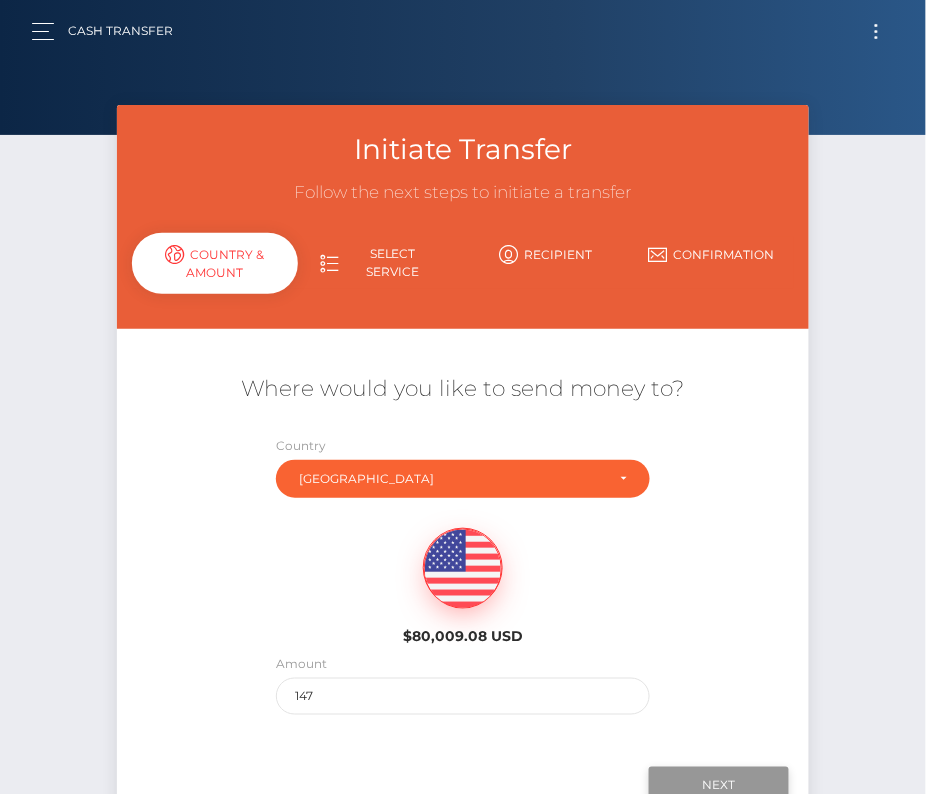 click on "Next" at bounding box center (719, 786) 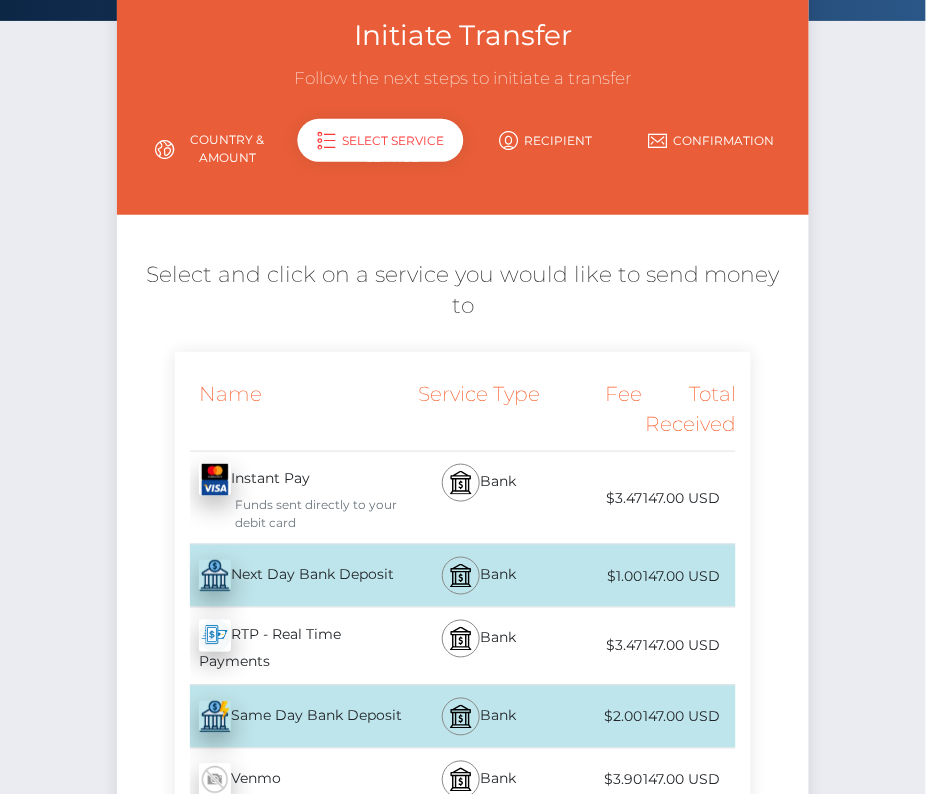 scroll, scrollTop: 151, scrollLeft: 0, axis: vertical 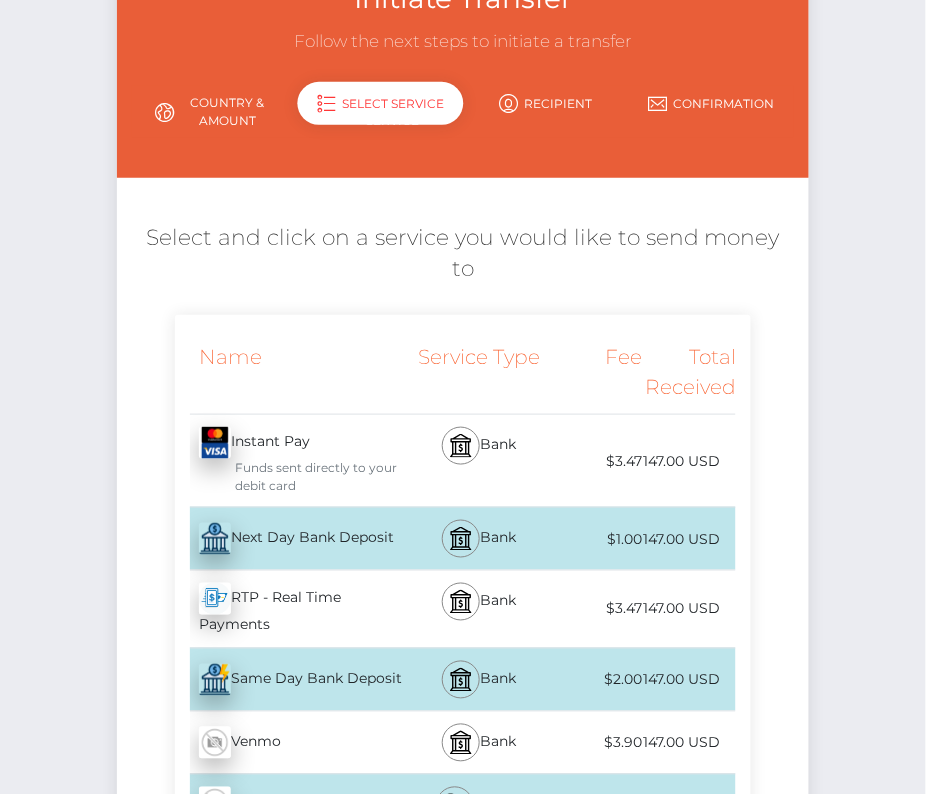 click on "Next Day Bank Deposit  - USD" at bounding box center [292, 539] 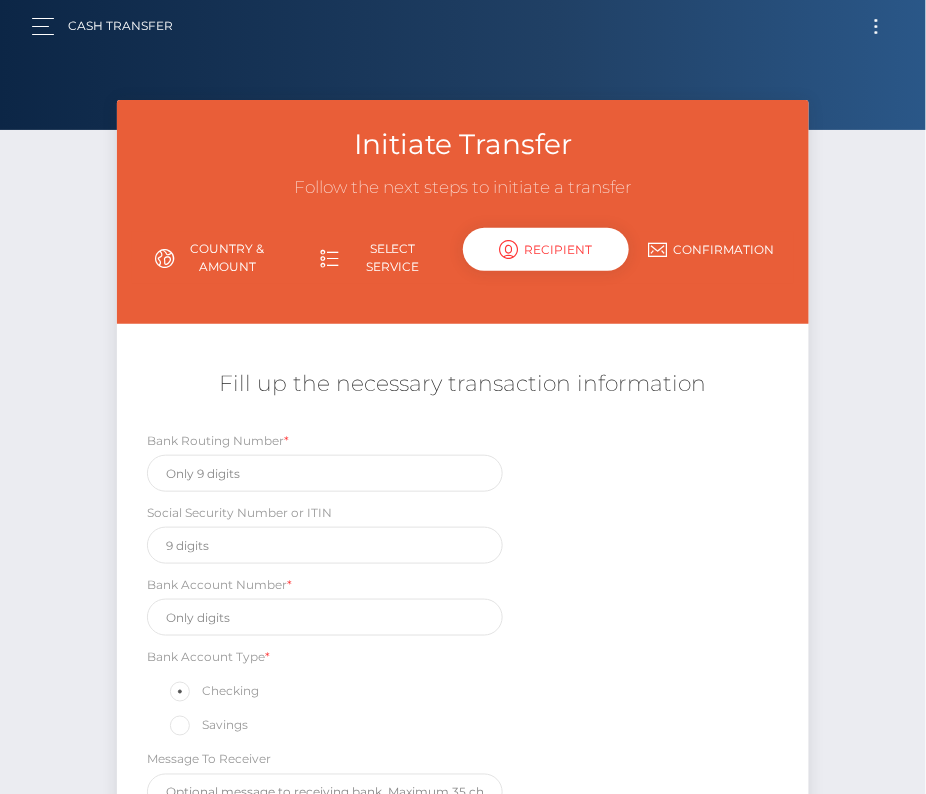 scroll, scrollTop: 0, scrollLeft: 0, axis: both 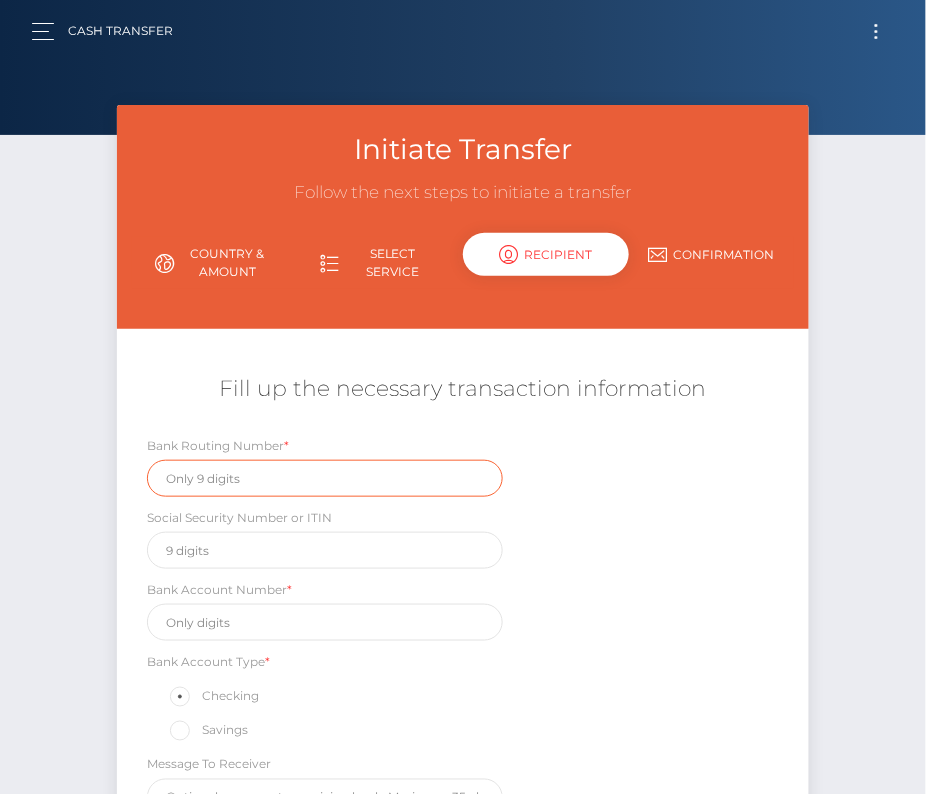 click at bounding box center (325, 478) 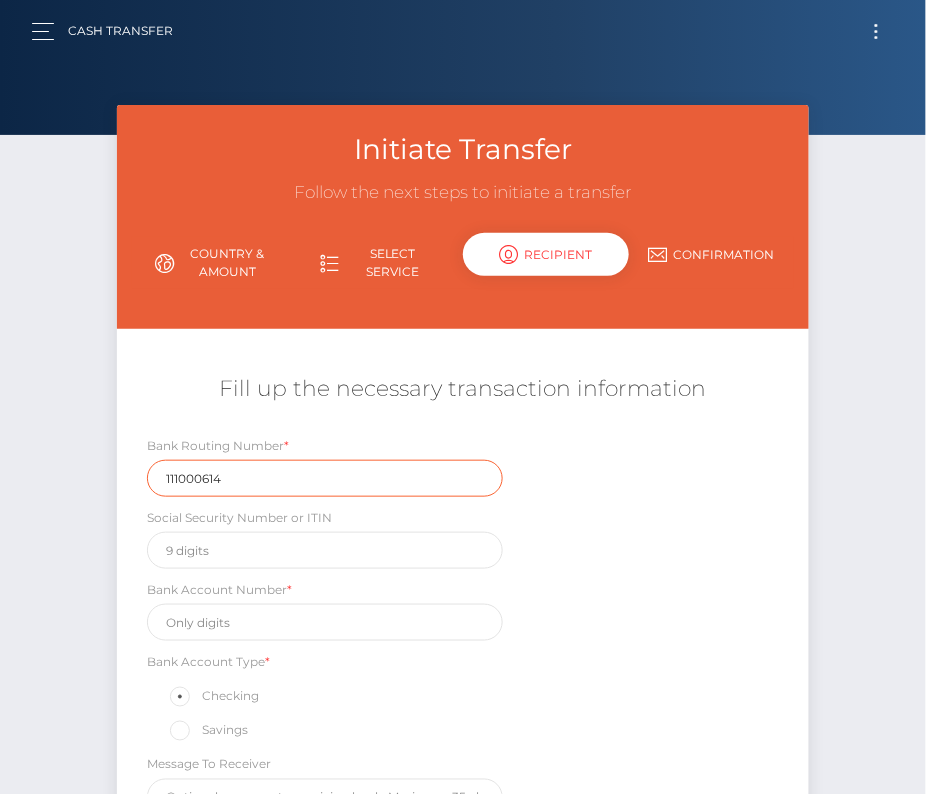 type on "111000614" 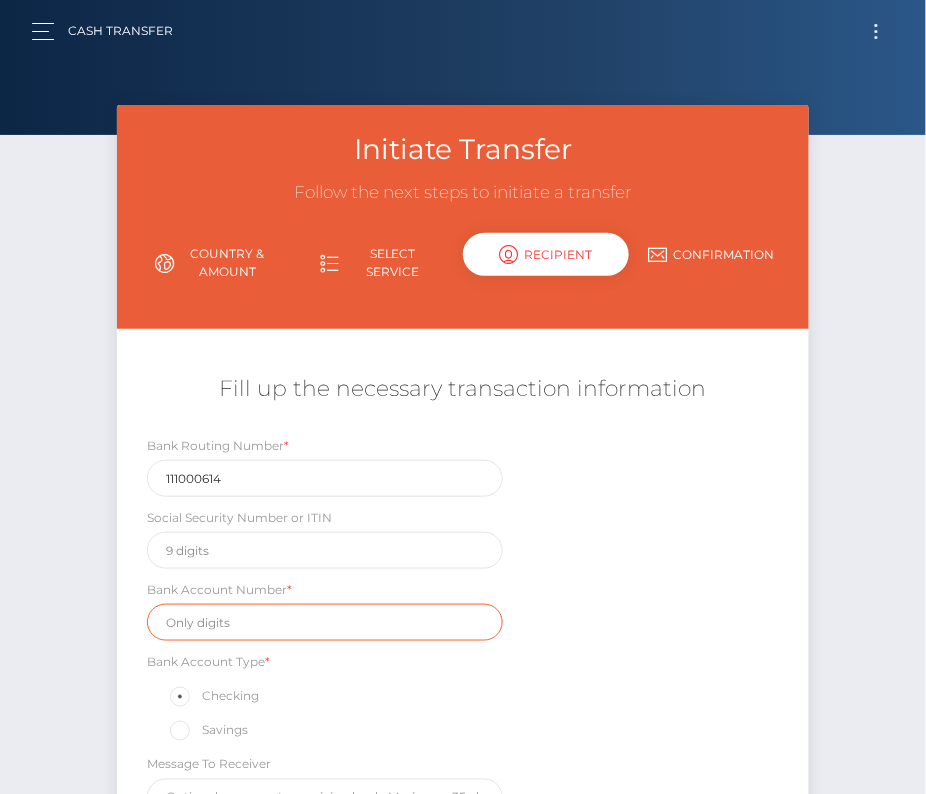 click at bounding box center (325, 622) 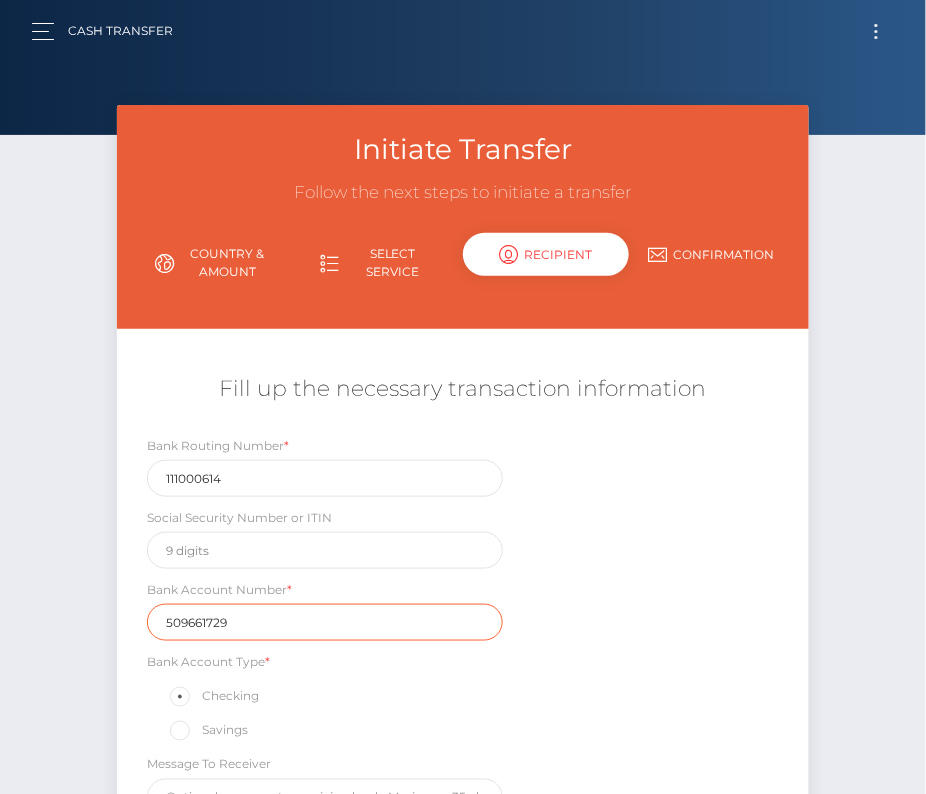 type on "509661729" 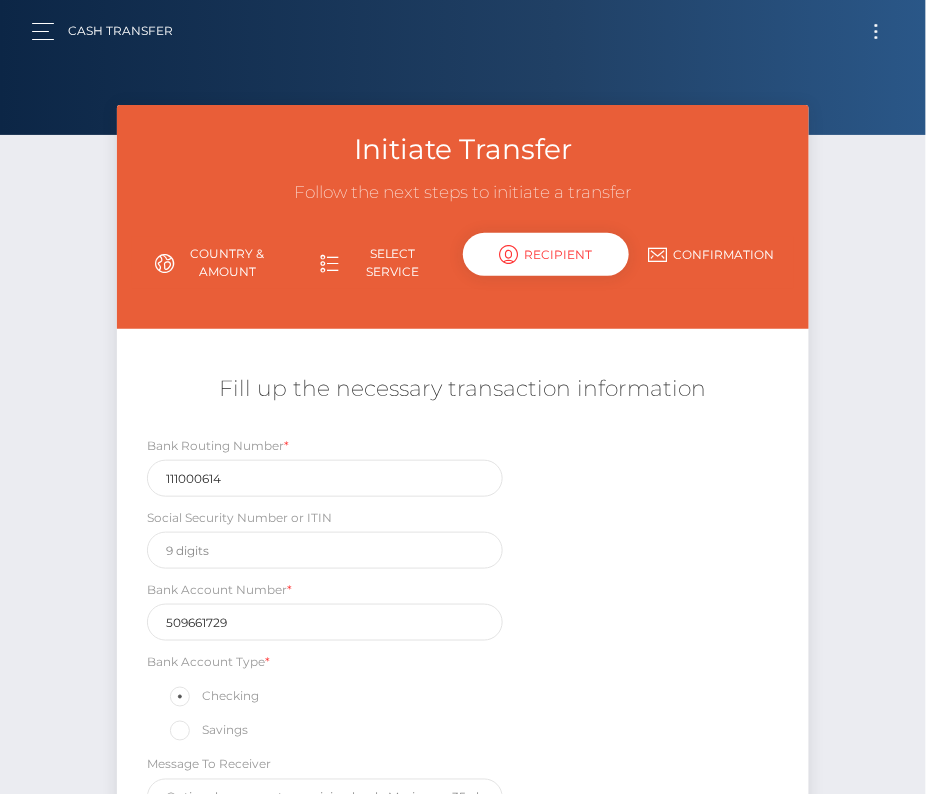 click on "Bank Routing Number  *
111000614
Social Security Number or ITIN
Bank Account Number  *
509661729
Bank Account Type  *
Checking
Savings
Message To Receiver" at bounding box center [463, 630] 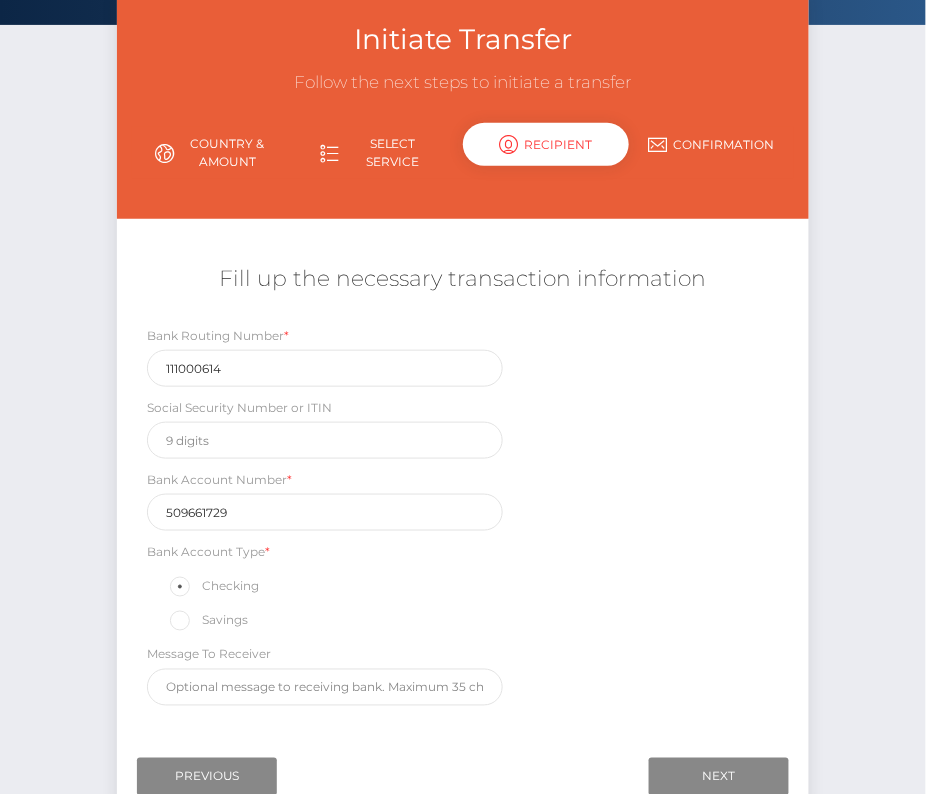 scroll, scrollTop: 131, scrollLeft: 0, axis: vertical 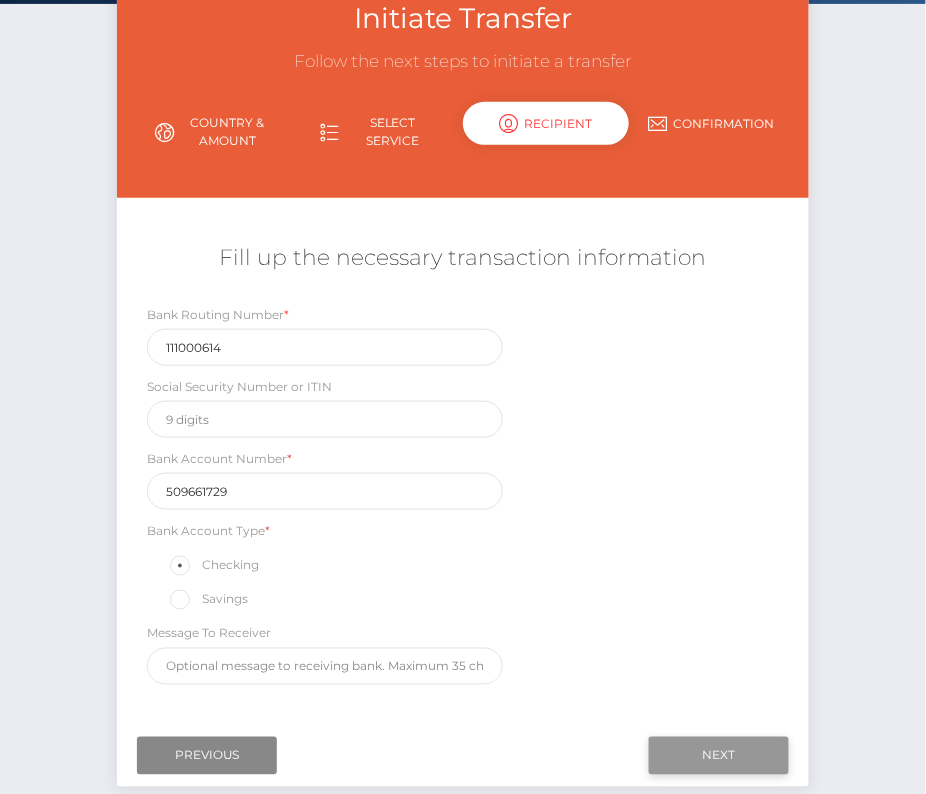 click on "Next" at bounding box center (719, 756) 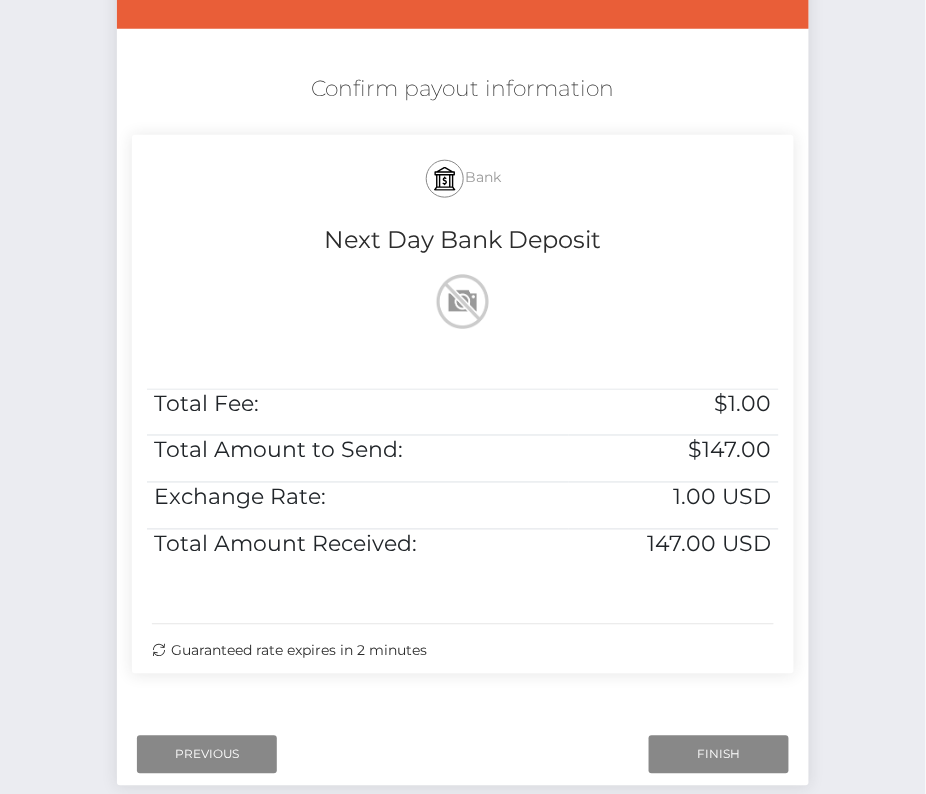 scroll, scrollTop: 408, scrollLeft: 0, axis: vertical 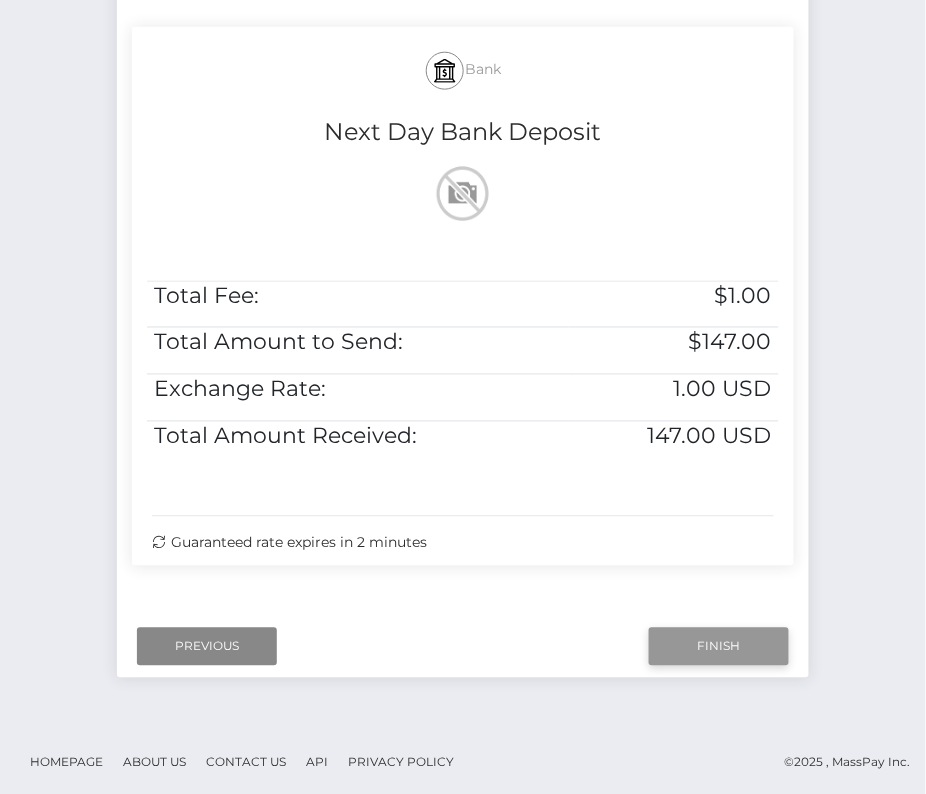 click on "Finish" at bounding box center (719, 647) 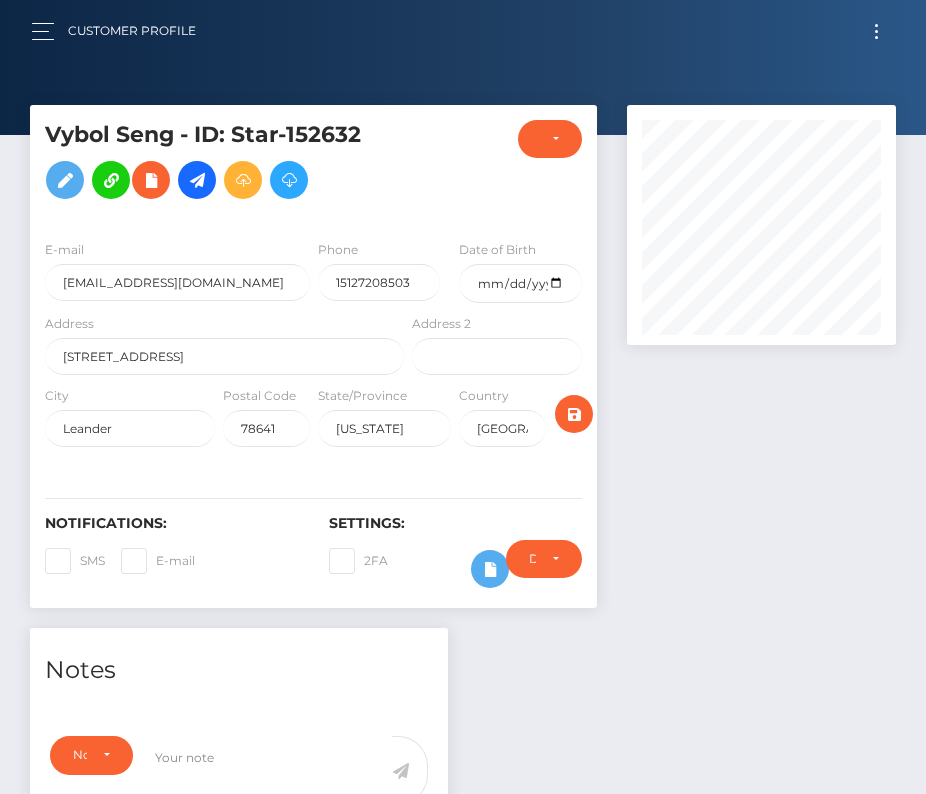 scroll, scrollTop: 0, scrollLeft: 0, axis: both 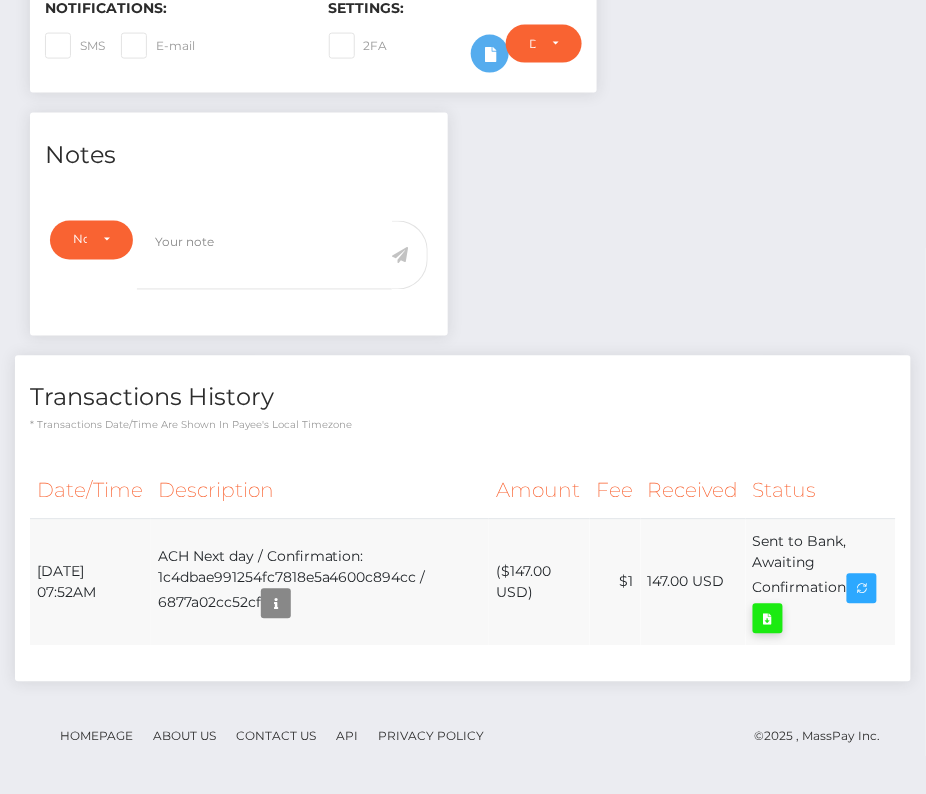 click at bounding box center (768, 619) 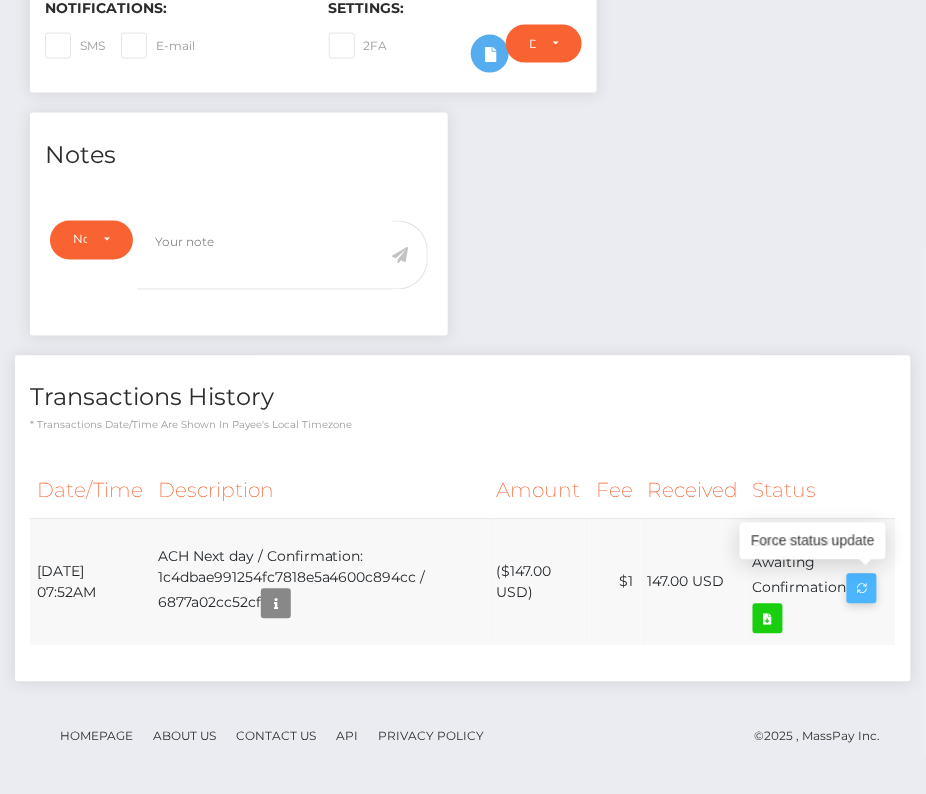 drag, startPoint x: 34, startPoint y: 556, endPoint x: 853, endPoint y: 582, distance: 819.4126 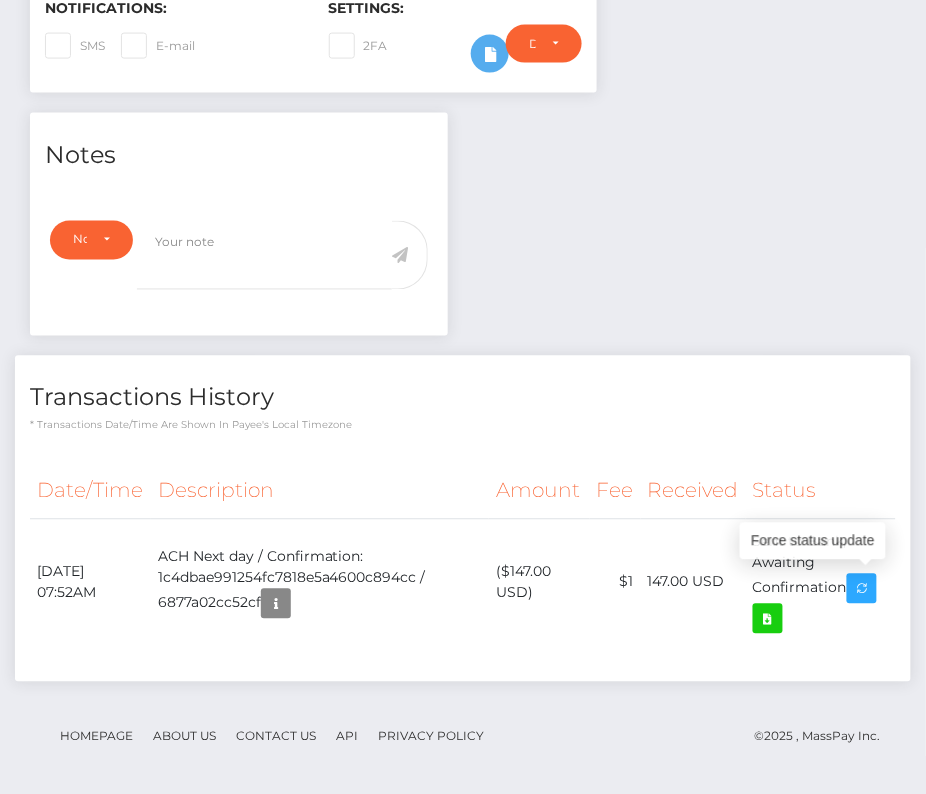 copy on "July 16, 2025 07:52AM
ACH Next day / Confirmation: 1c4dbae991254fc7818e5a4600c894cc / 6877a02cc52cf
($147.00 USD)
$1
147.00 USD
Sent to Bank, Awaiting Confirmation" 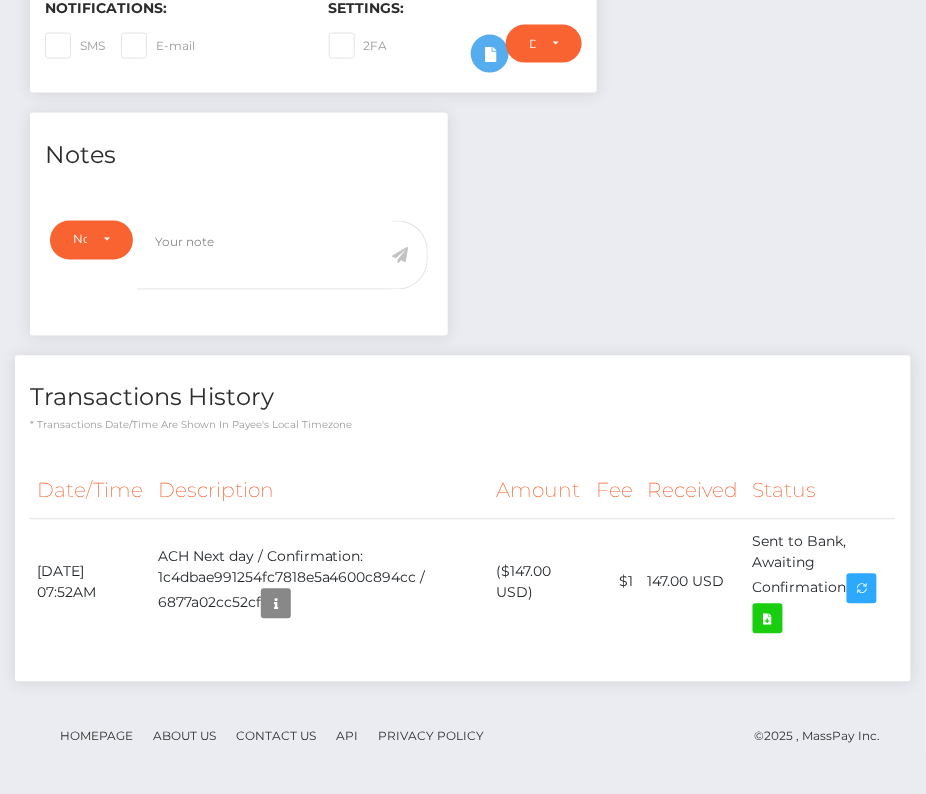 scroll, scrollTop: 0, scrollLeft: 0, axis: both 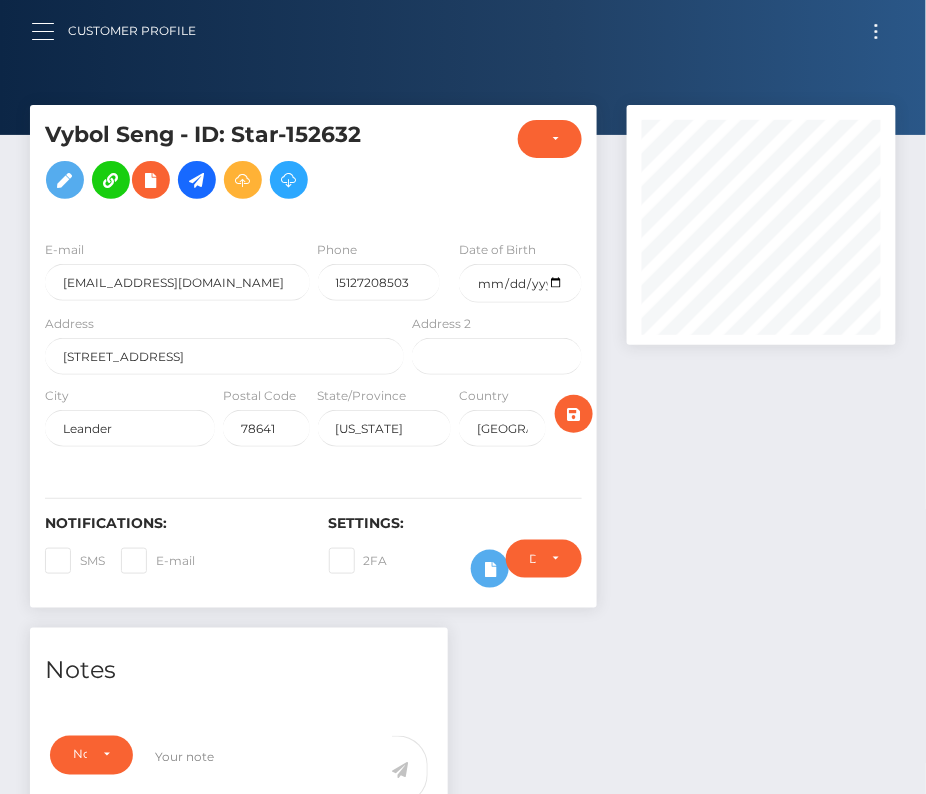 click at bounding box center (49, 31) 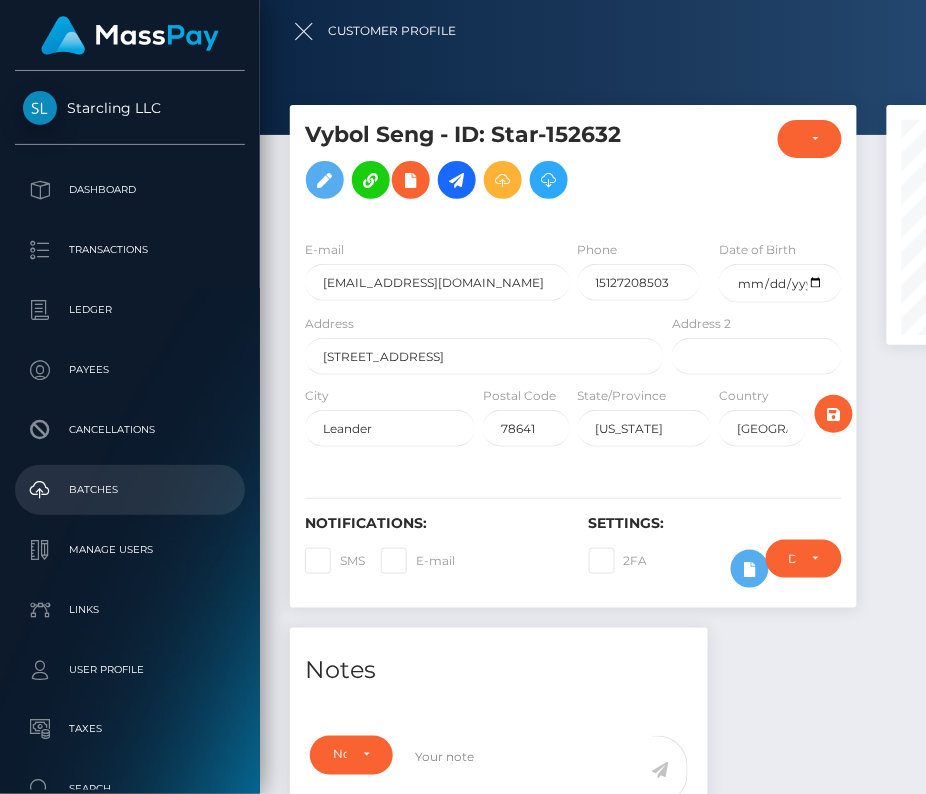 click on "Batches" at bounding box center [130, 490] 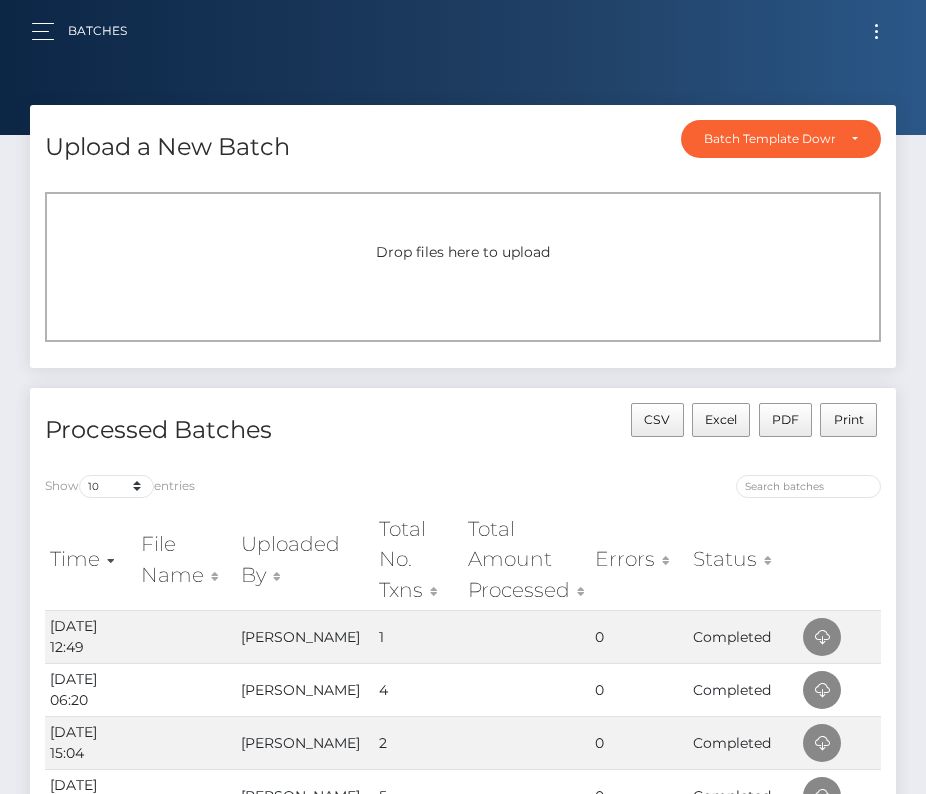 scroll, scrollTop: 0, scrollLeft: 0, axis: both 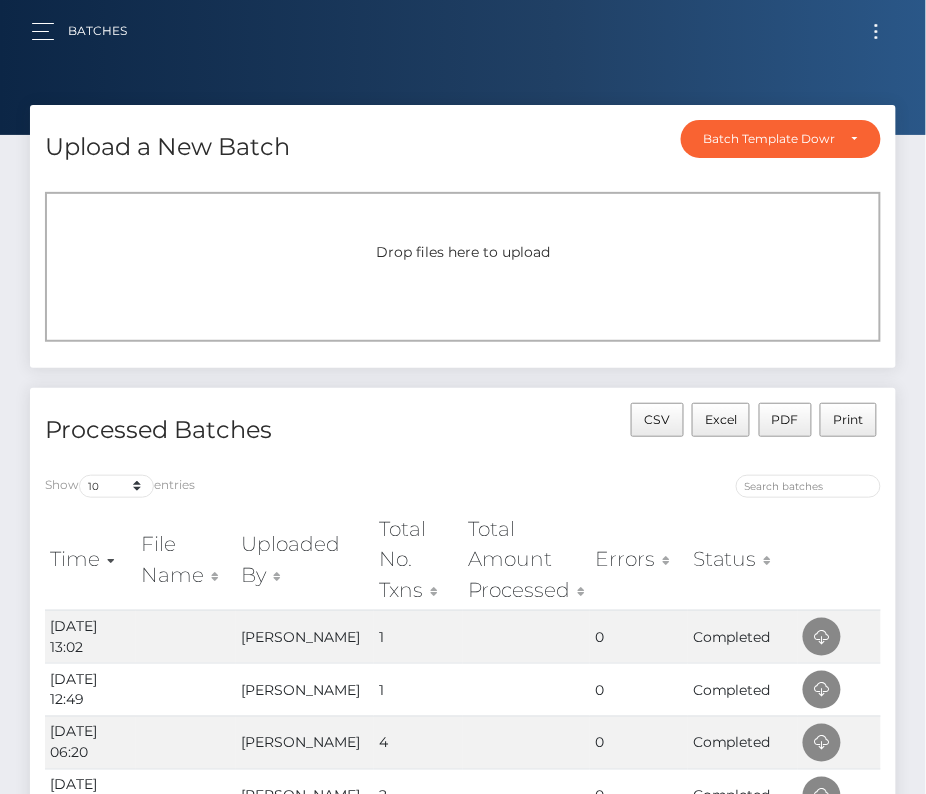 click at bounding box center [876, 25] 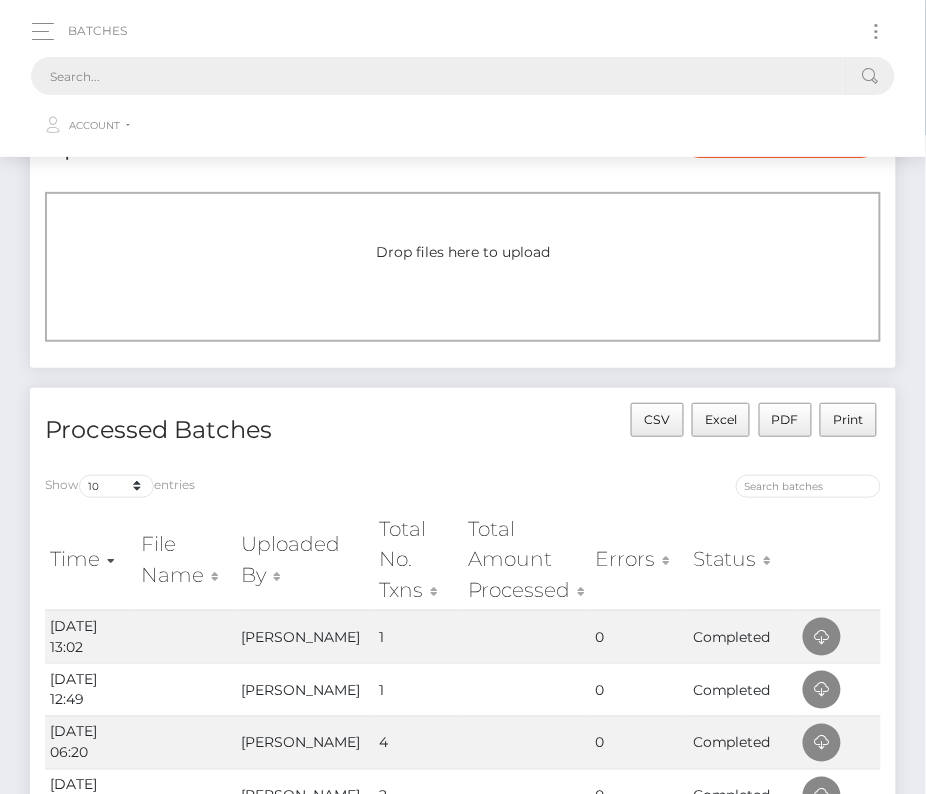 click at bounding box center [437, 76] 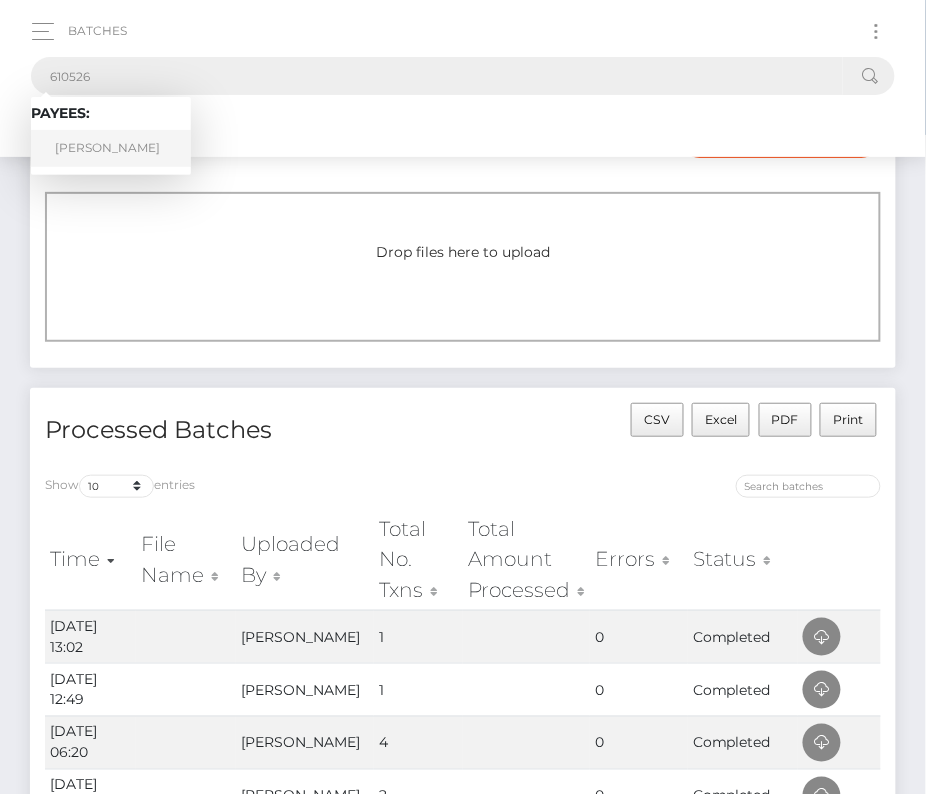 type on "610526" 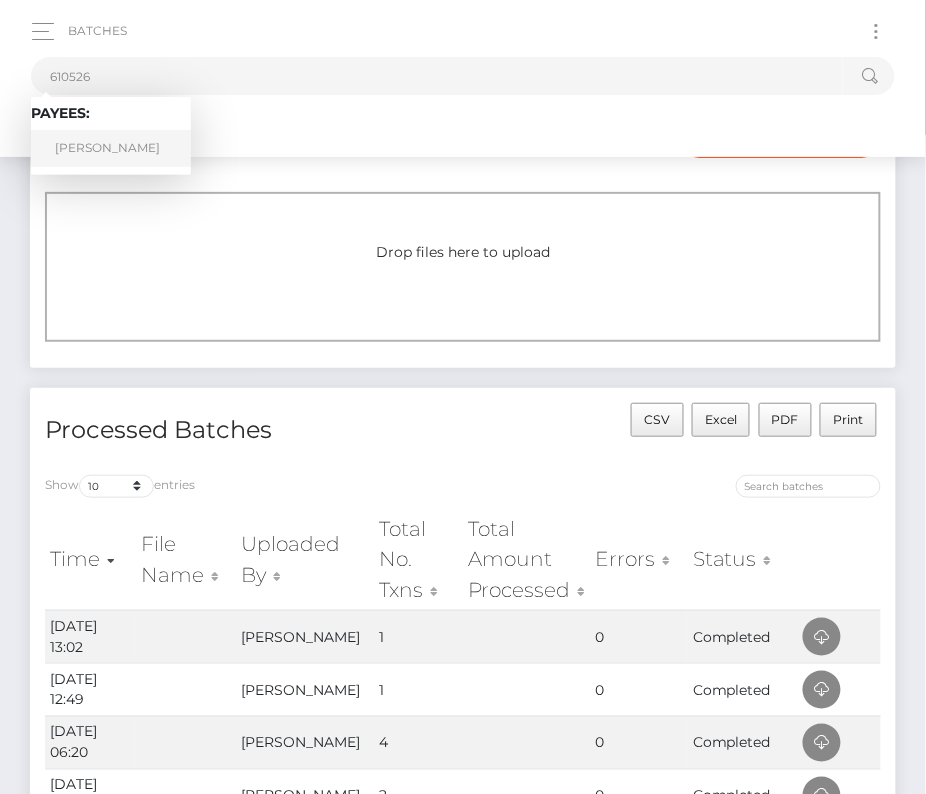 click on "Karen  Smith" at bounding box center [111, 148] 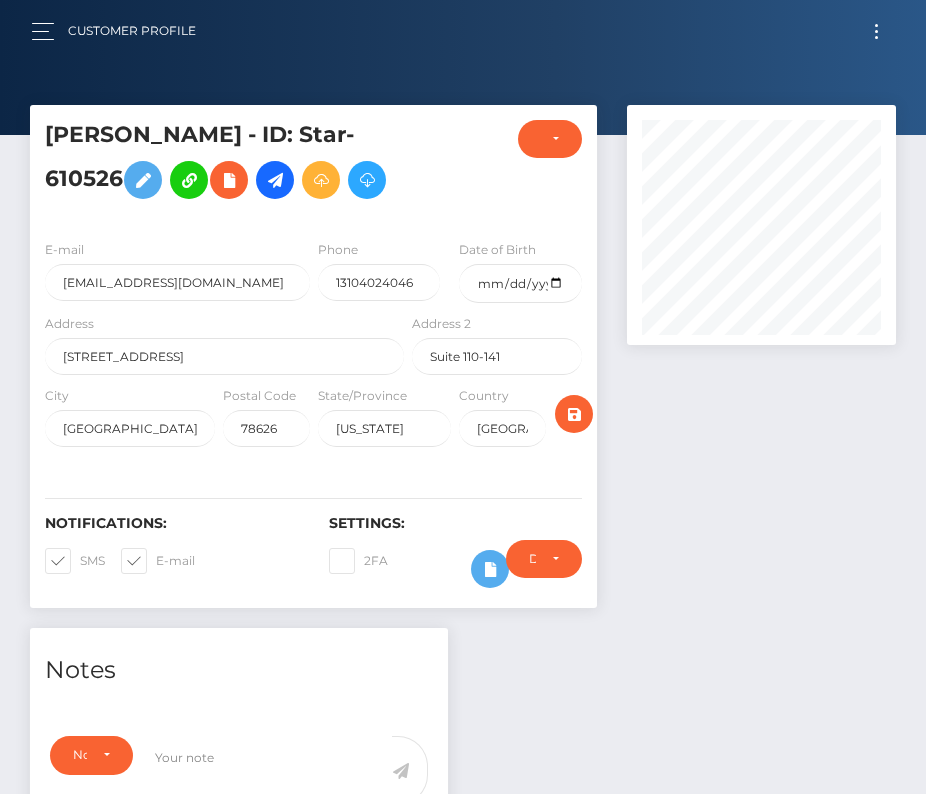 scroll, scrollTop: 0, scrollLeft: 0, axis: both 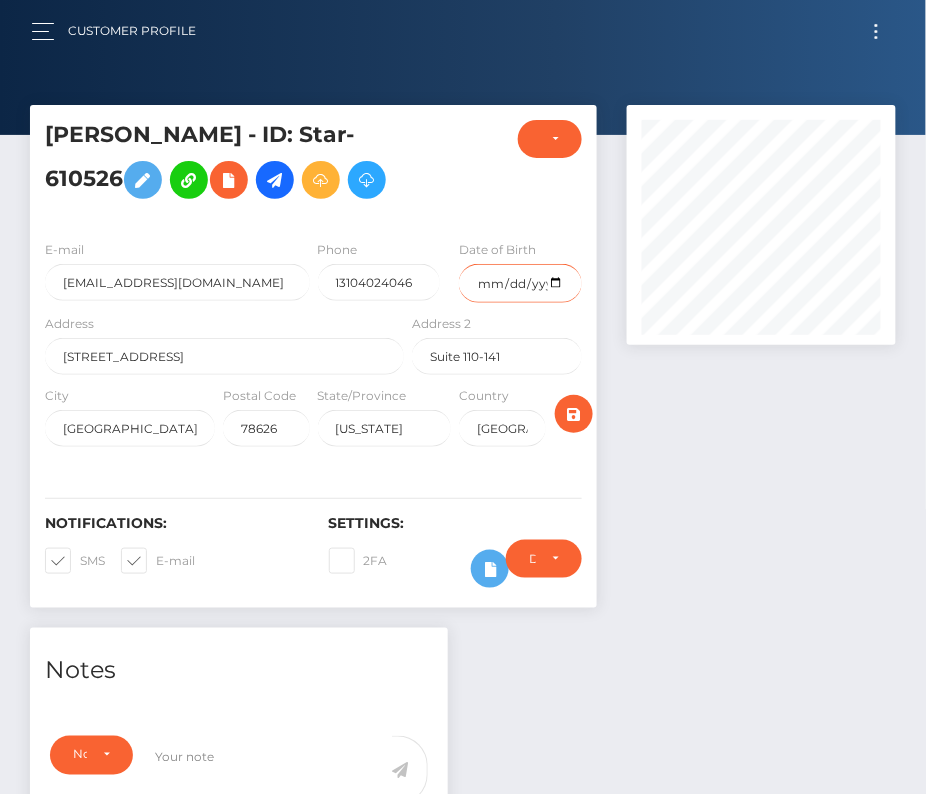 click at bounding box center (520, 283) 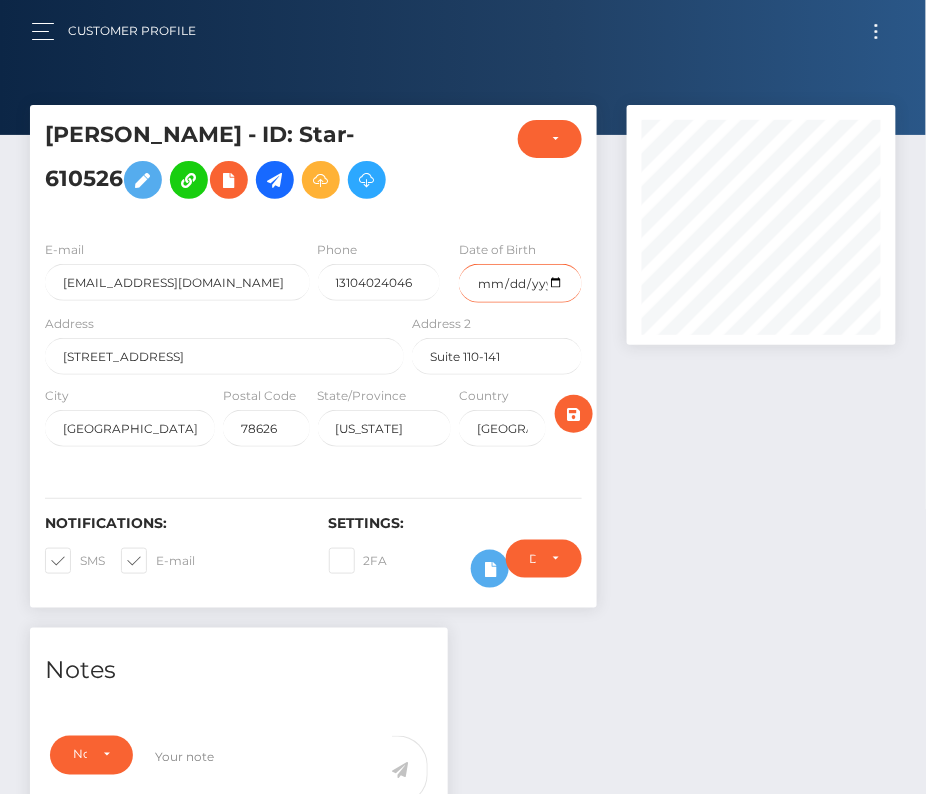 type on "[DATE]" 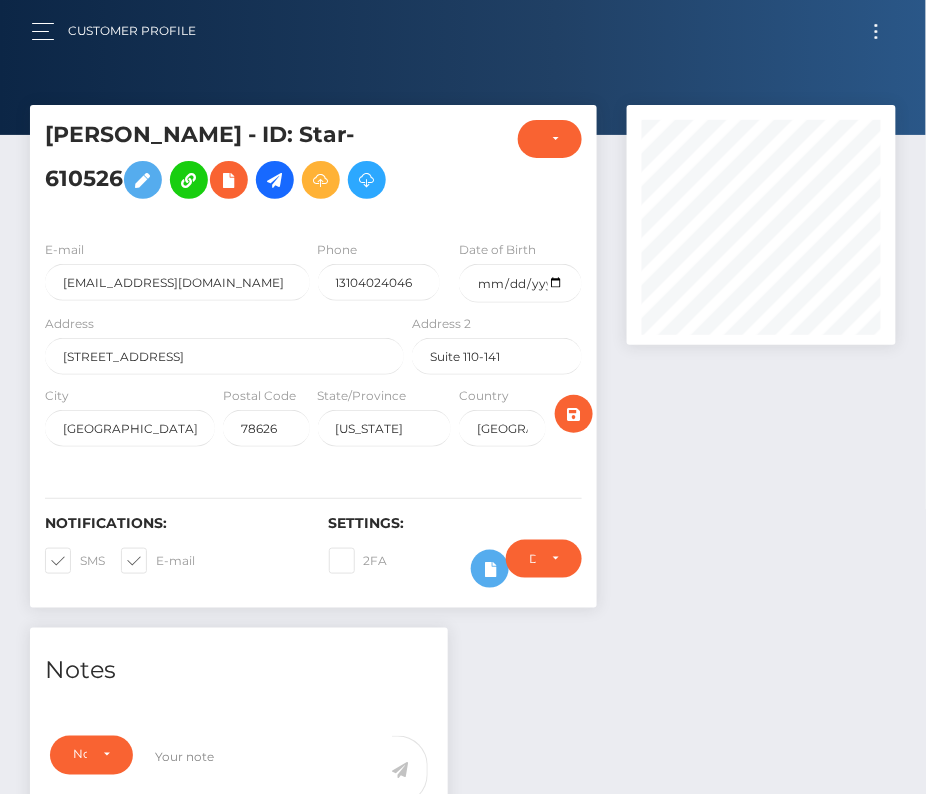 click at bounding box center (80, 560) 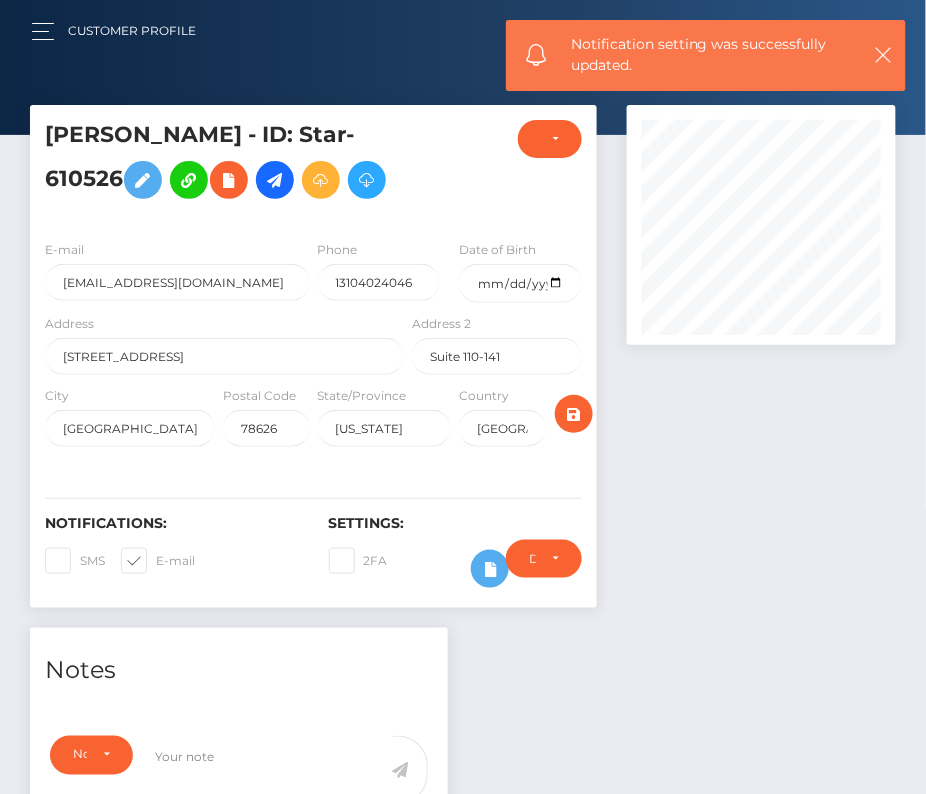 click at bounding box center [156, 560] 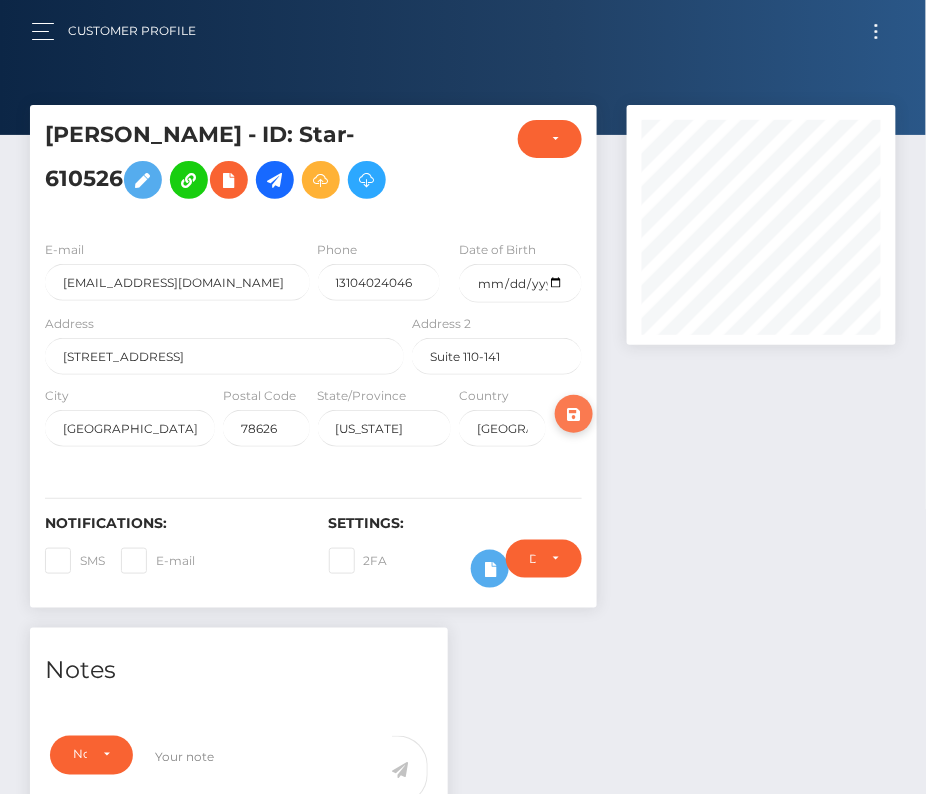 click at bounding box center [574, 414] 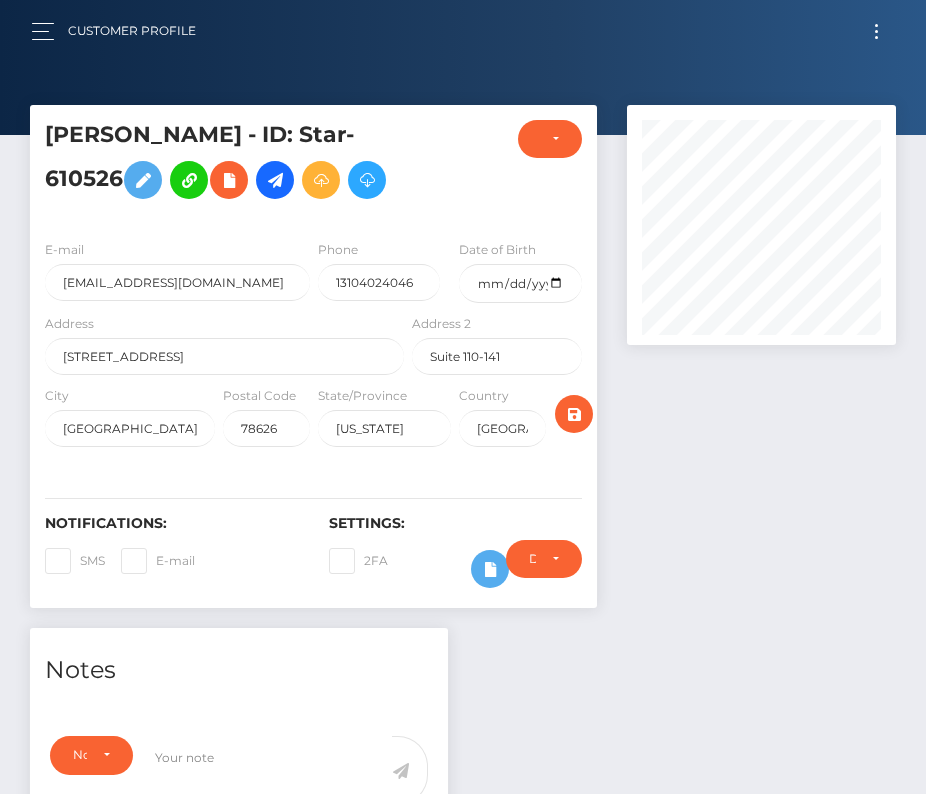 scroll, scrollTop: 0, scrollLeft: 0, axis: both 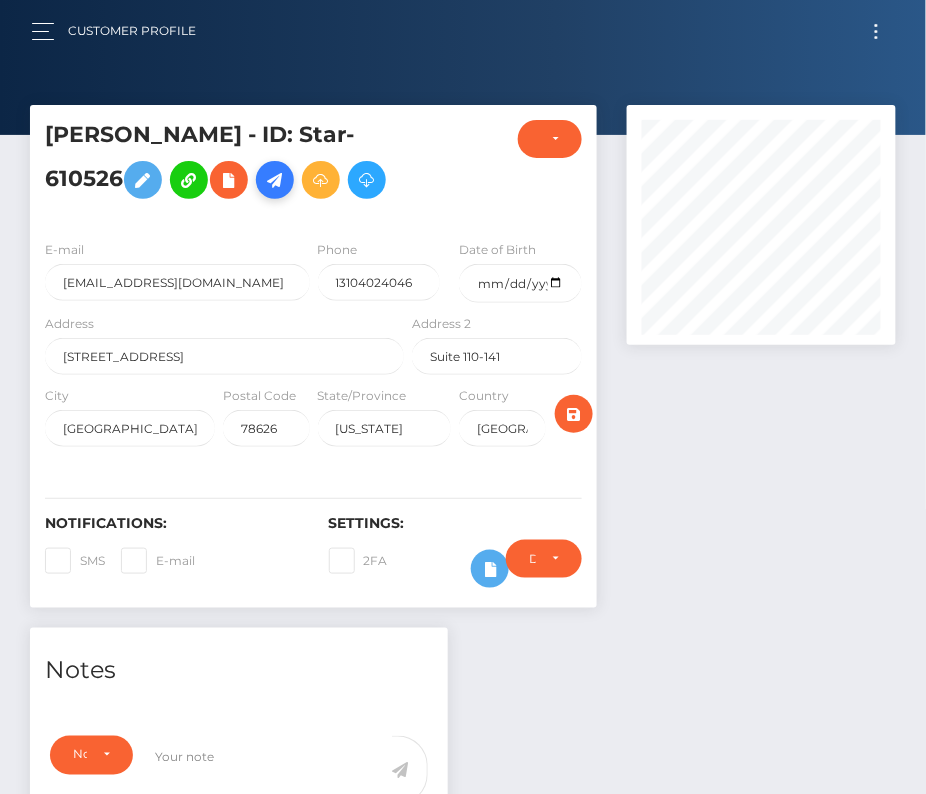 click at bounding box center [275, 180] 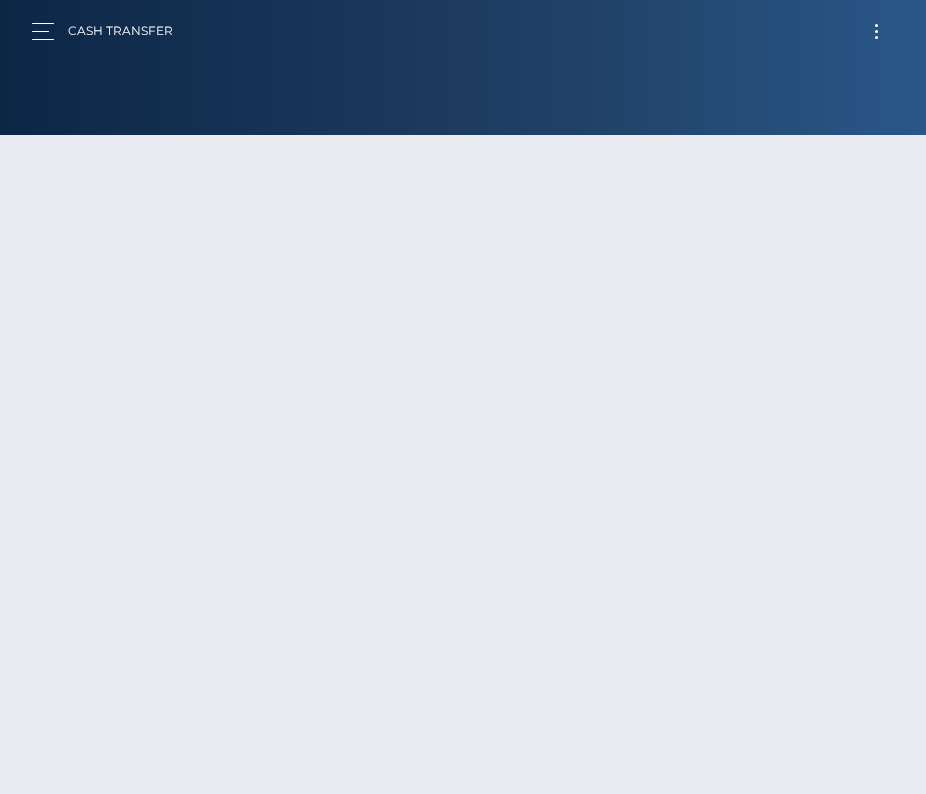 scroll, scrollTop: 0, scrollLeft: 0, axis: both 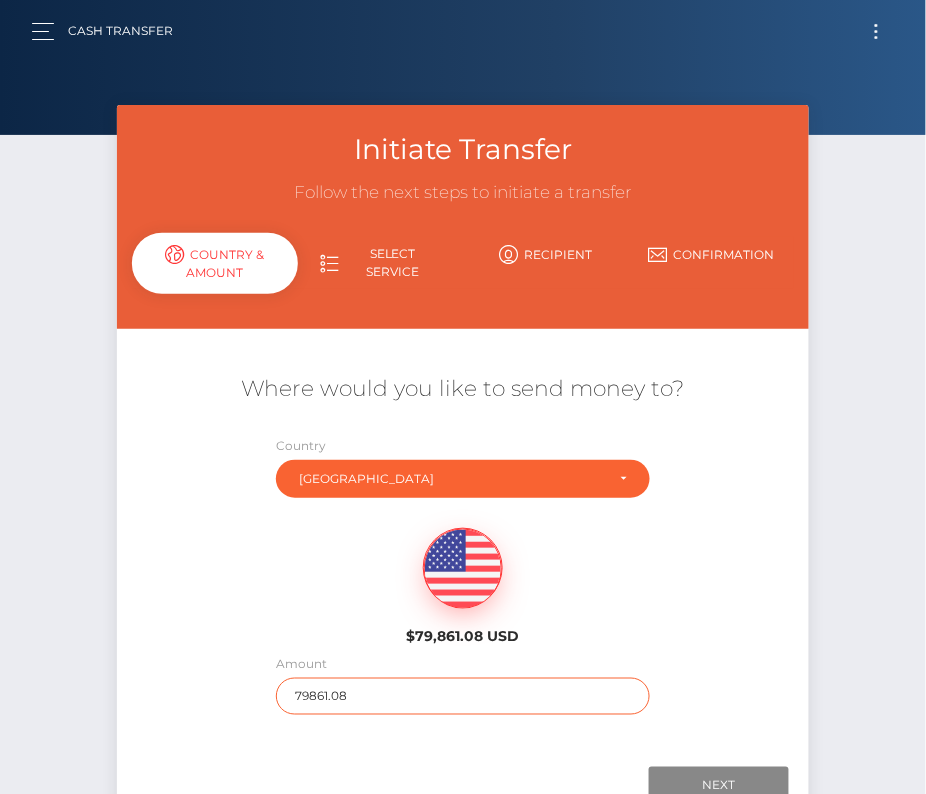 click on "79861.08" at bounding box center (462, 696) 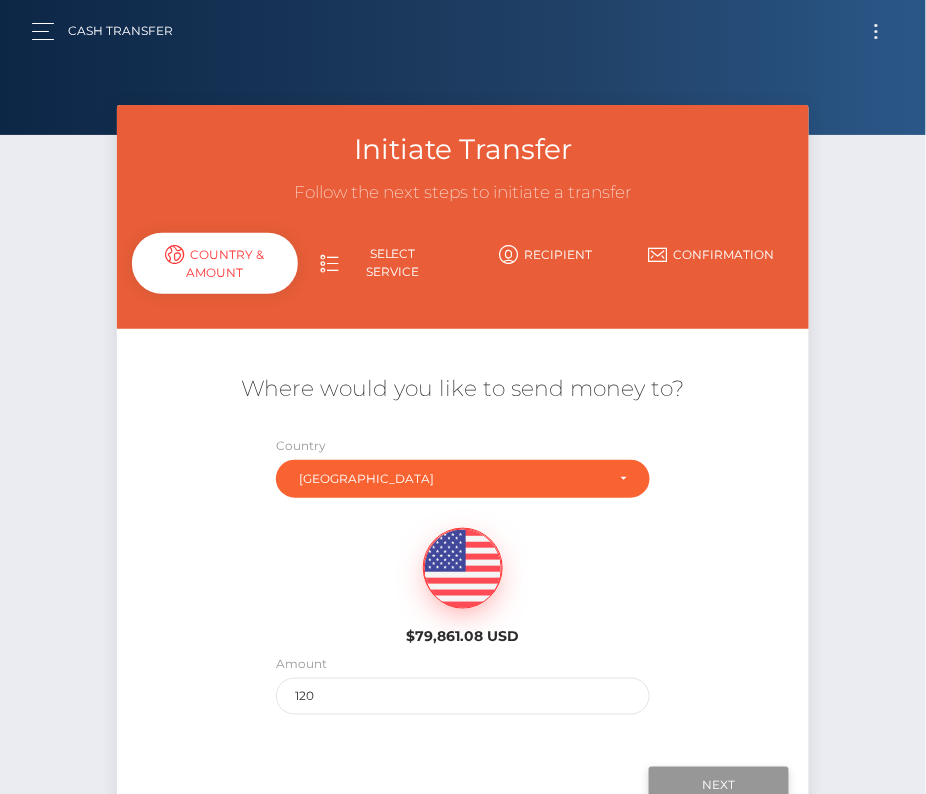 click on "Next" at bounding box center [719, 786] 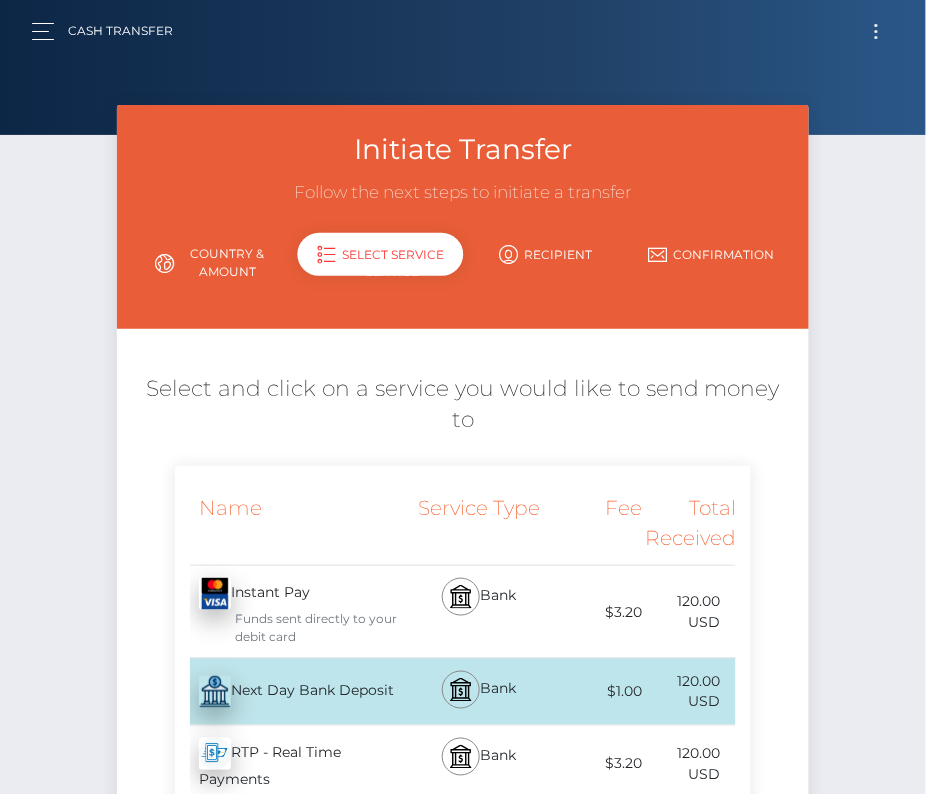 click on "Next Day Bank Deposit  - USD" at bounding box center [292, 692] 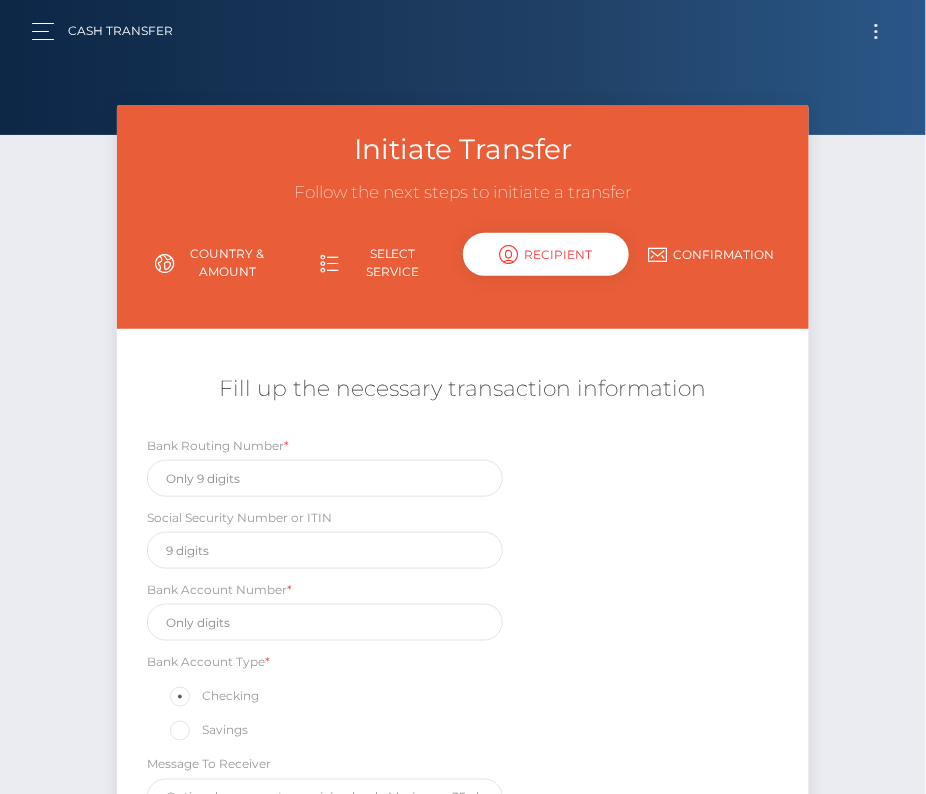 click on "Country & Amount" at bounding box center [214, 263] 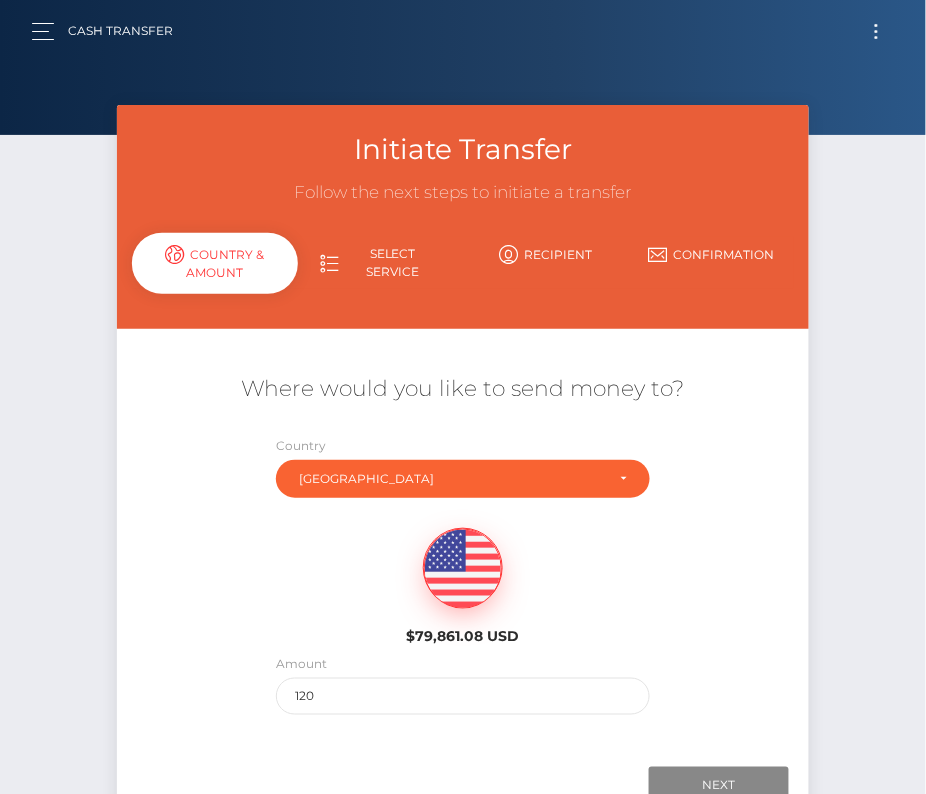 scroll, scrollTop: 140, scrollLeft: 0, axis: vertical 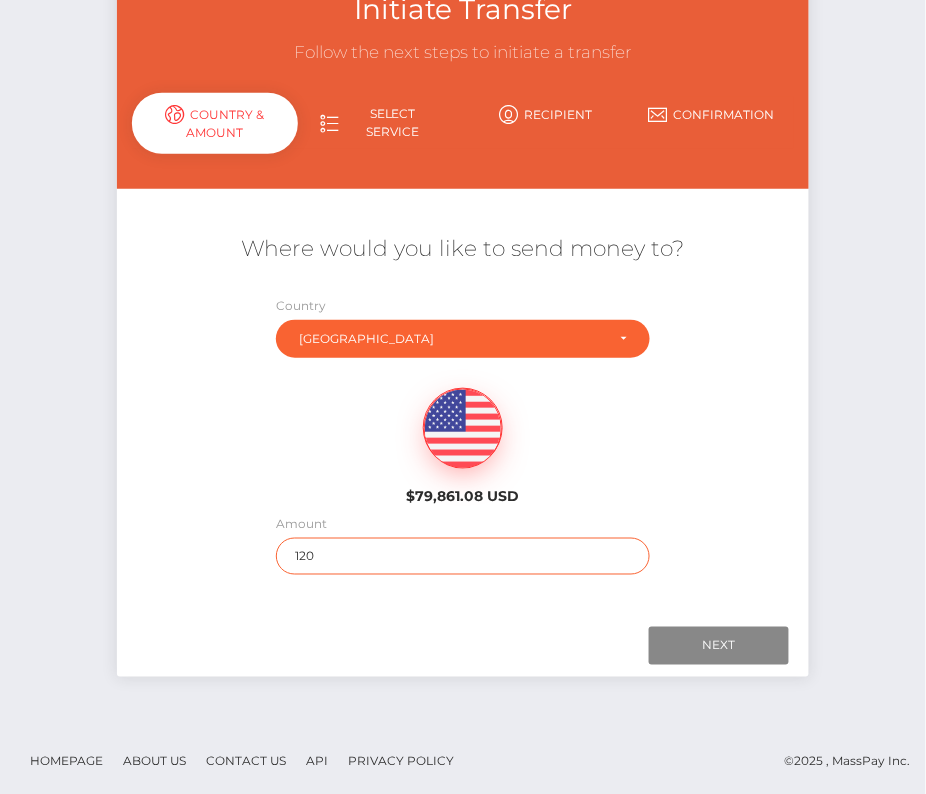 click on "120" at bounding box center [462, 556] 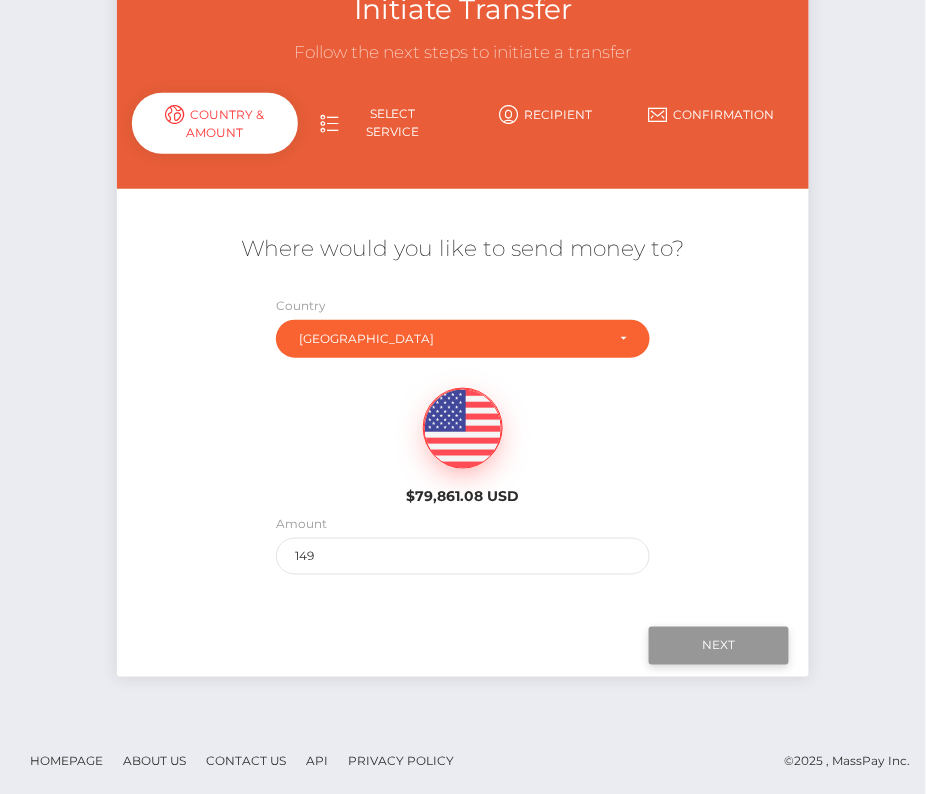 click on "Next" at bounding box center [719, 646] 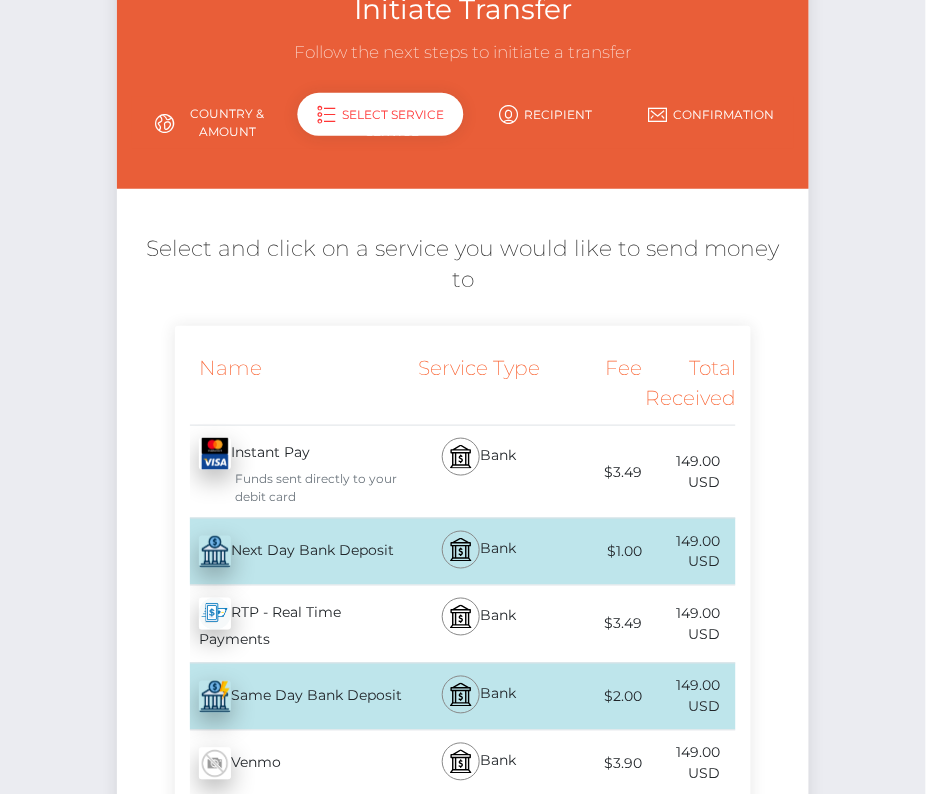 click on "Next Day Bank Deposit  - USD" at bounding box center (292, 552) 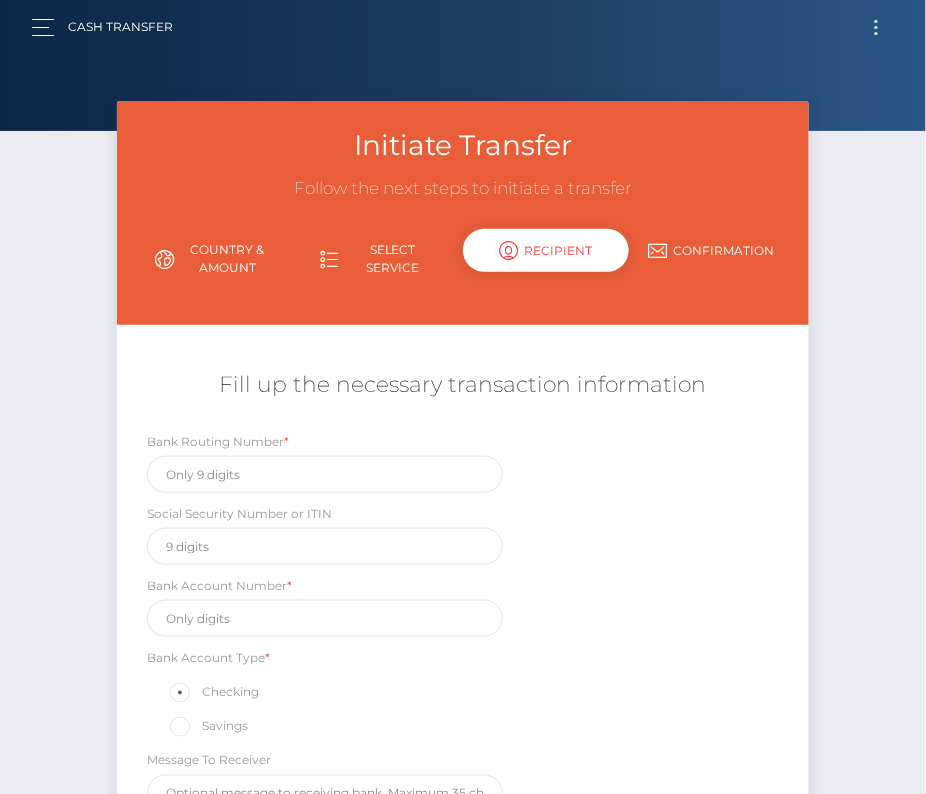 scroll, scrollTop: 0, scrollLeft: 0, axis: both 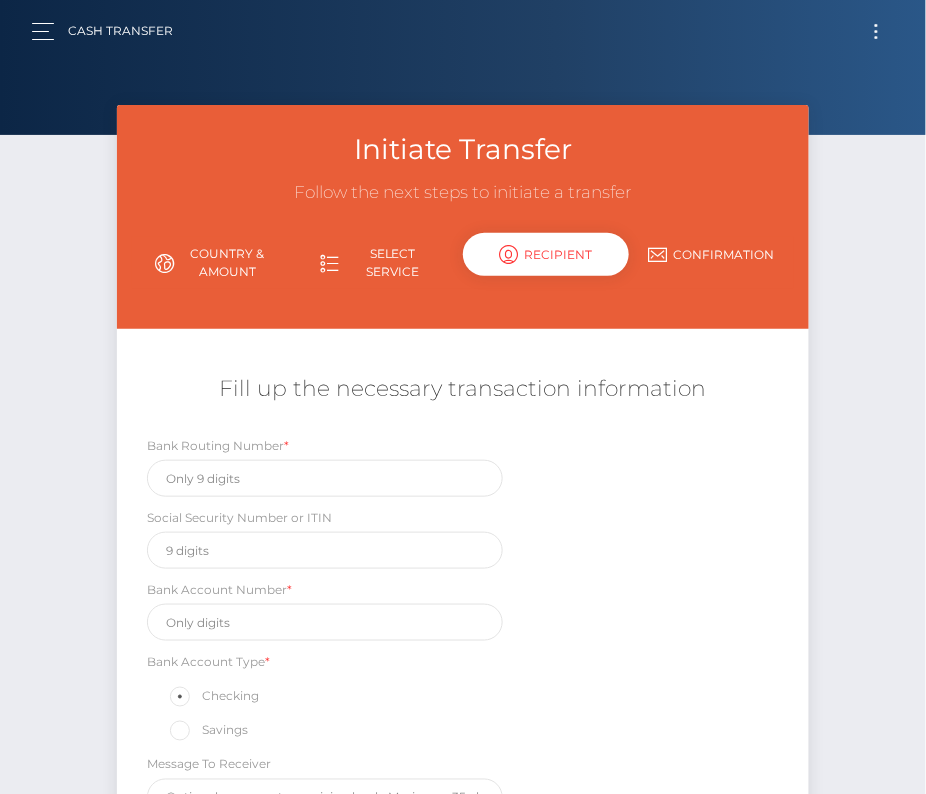 click on "Country & Amount" at bounding box center [214, 263] 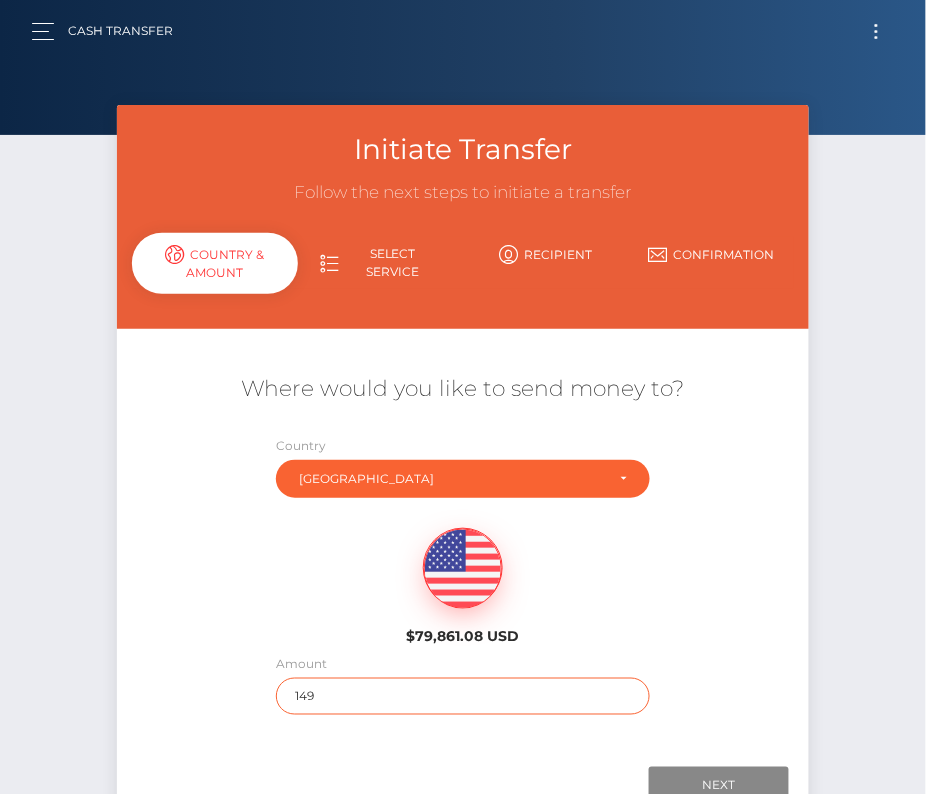 click on "149" at bounding box center (462, 696) 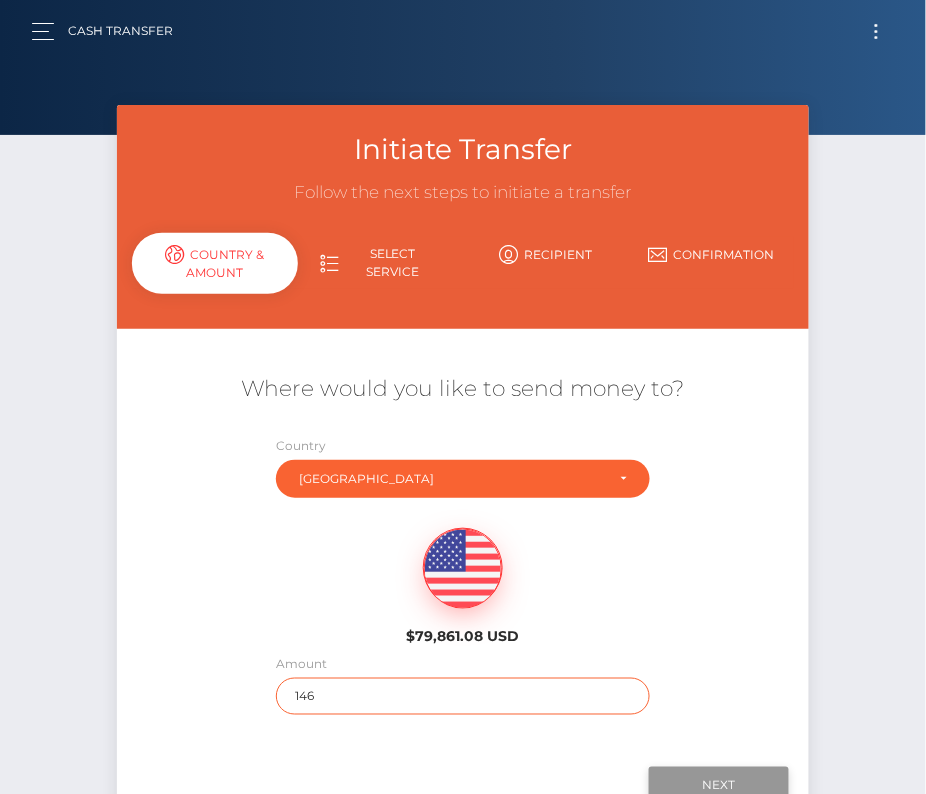 type on "146" 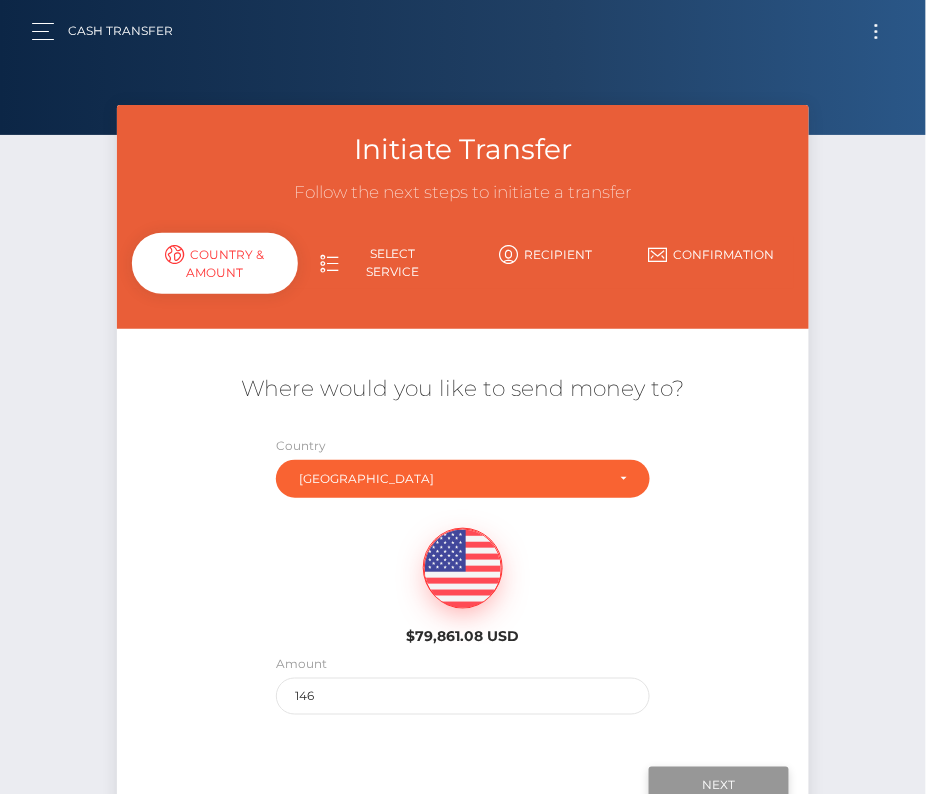 click on "Next" at bounding box center [719, 786] 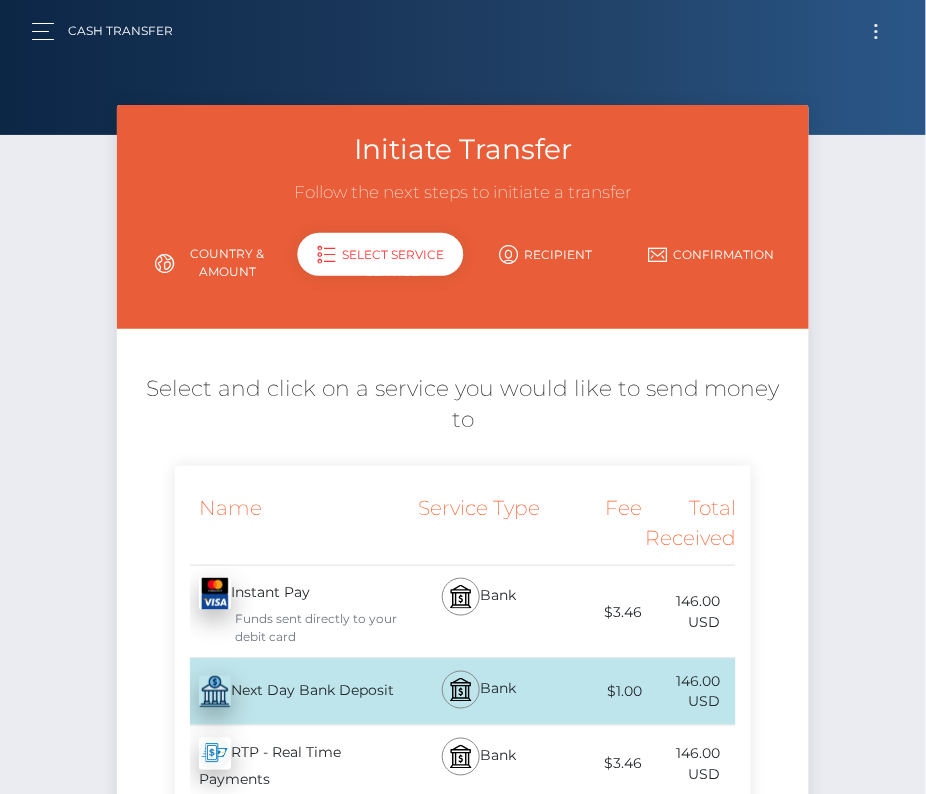 click on "Next Day Bank Deposit  - USD" at bounding box center (292, 692) 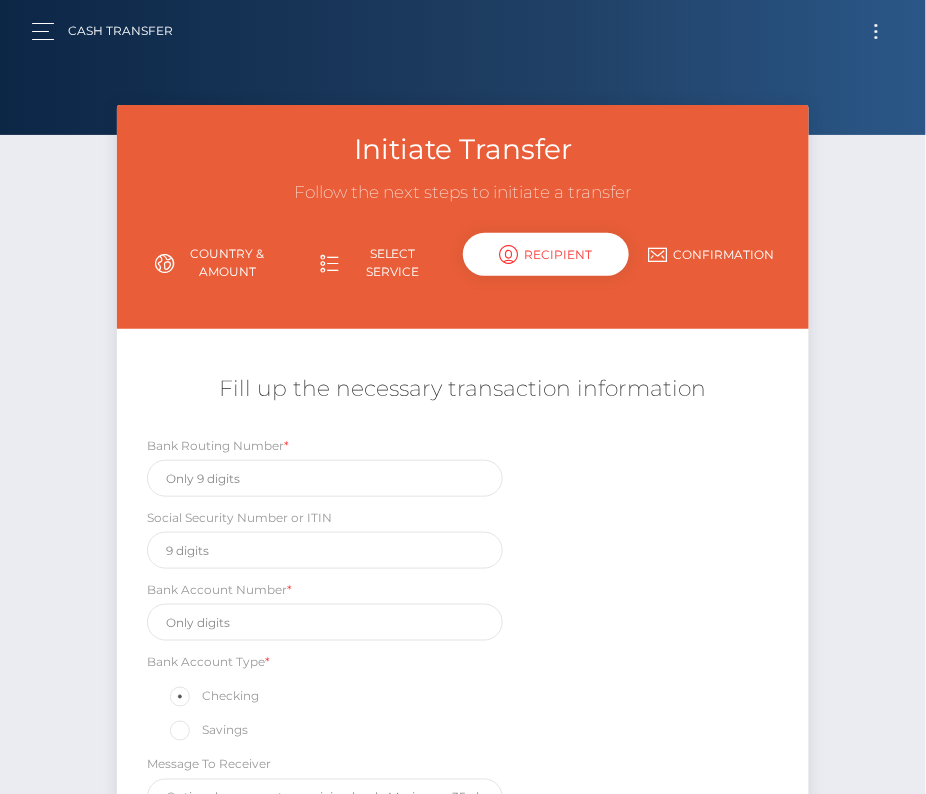 scroll, scrollTop: 7, scrollLeft: 0, axis: vertical 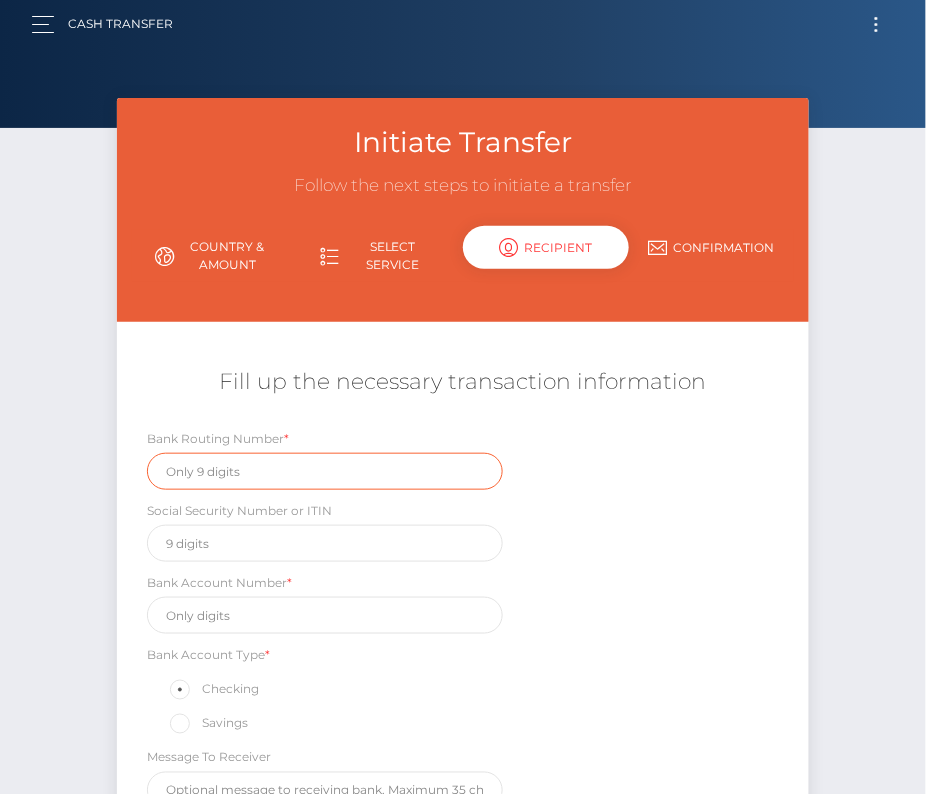 click at bounding box center (325, 471) 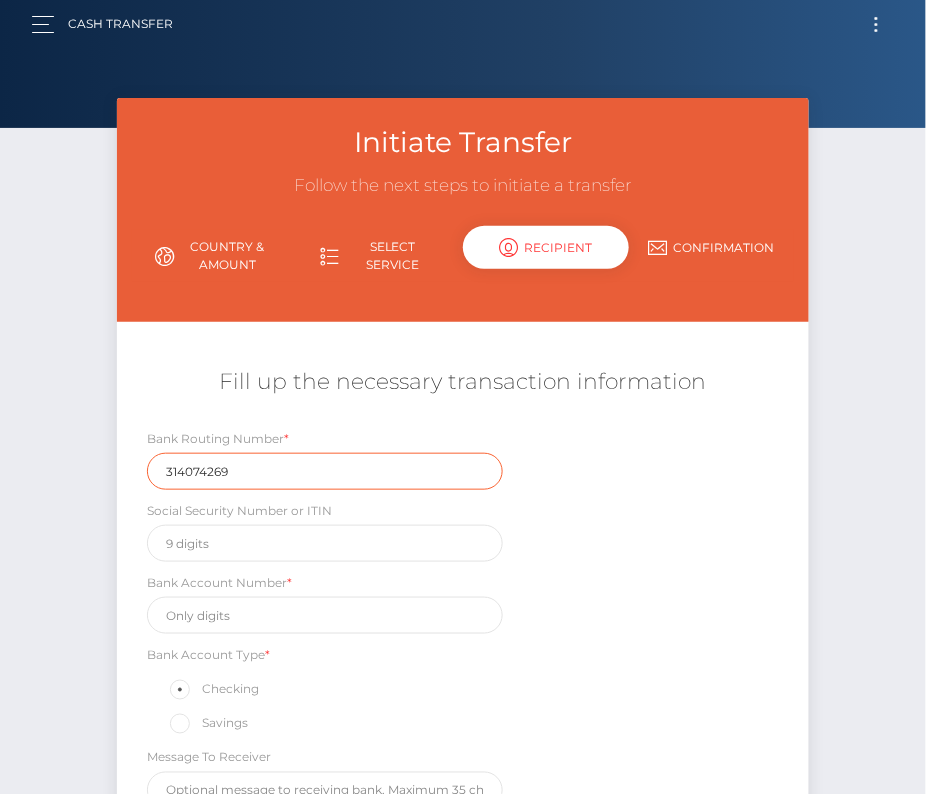 type on "314074269" 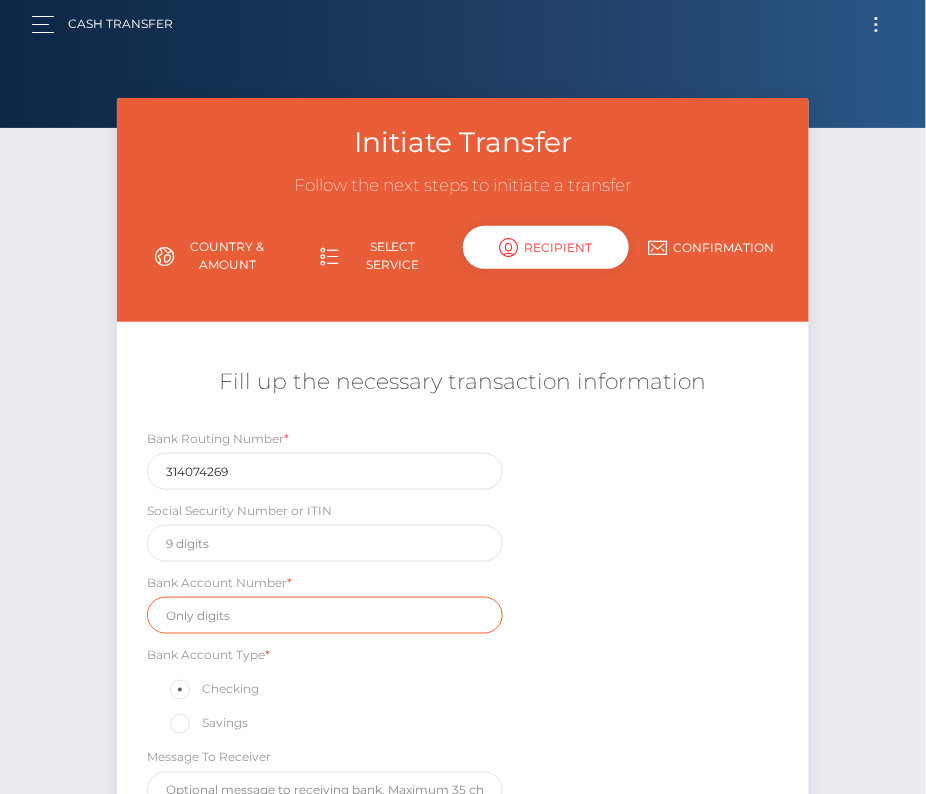 click at bounding box center [325, 615] 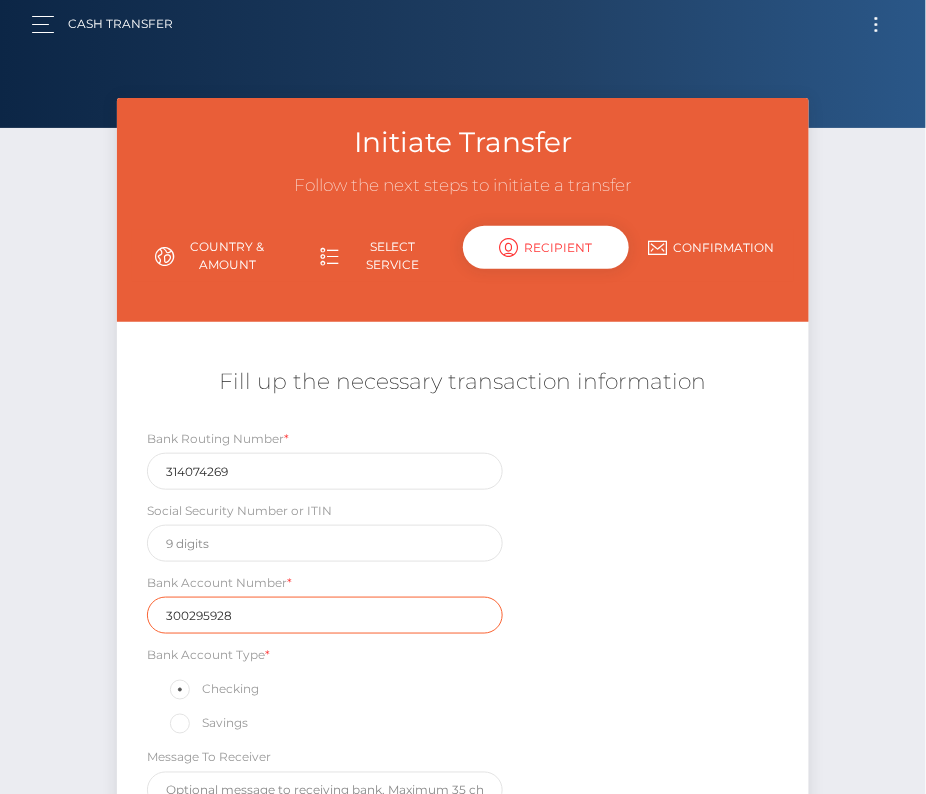 type on "300295928" 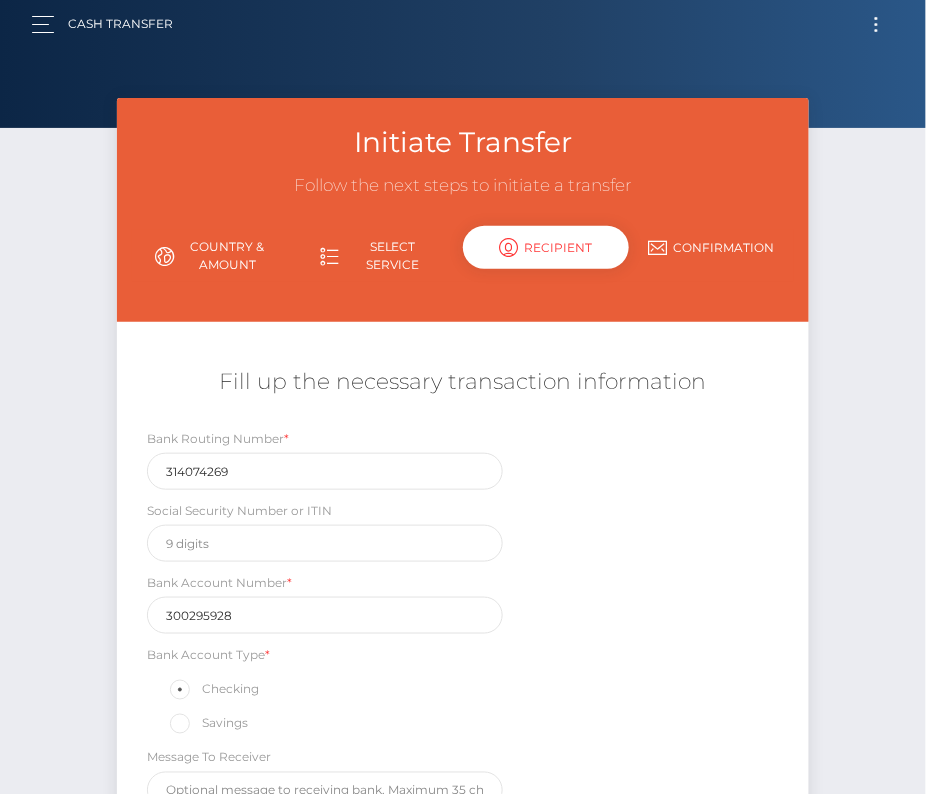 click on "Bank Routing Number  *
314074269
Social Security Number or ITIN
Bank Account Number  *
300295928
Bank Account Type  *
Checking
Savings
Message To Receiver" at bounding box center [463, 623] 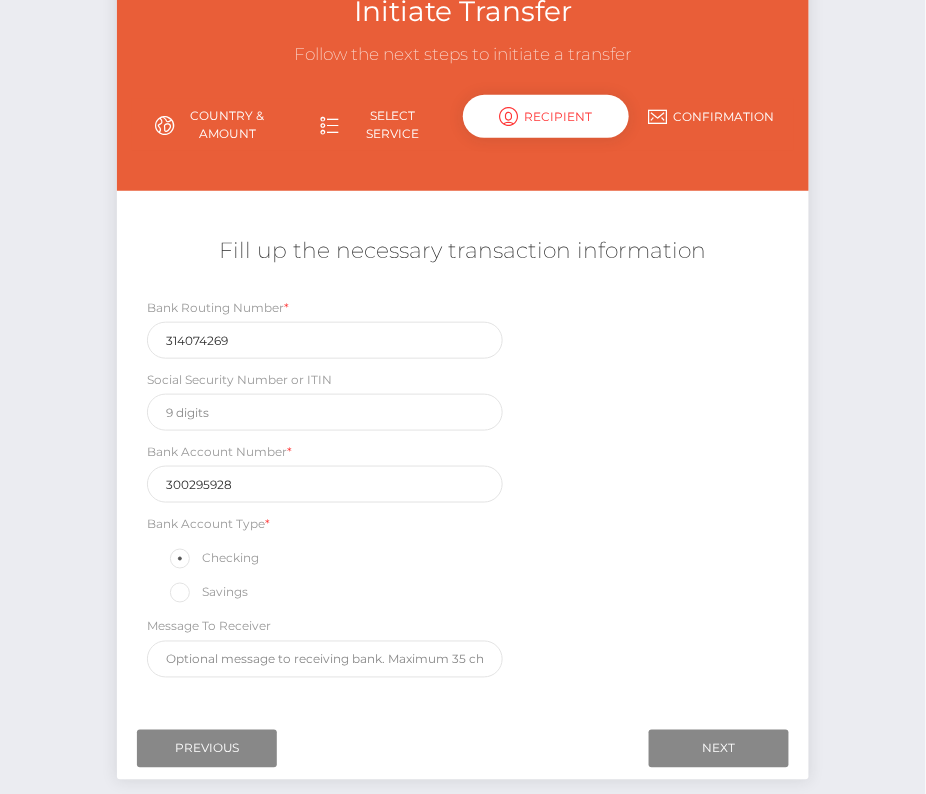 scroll, scrollTop: 150, scrollLeft: 0, axis: vertical 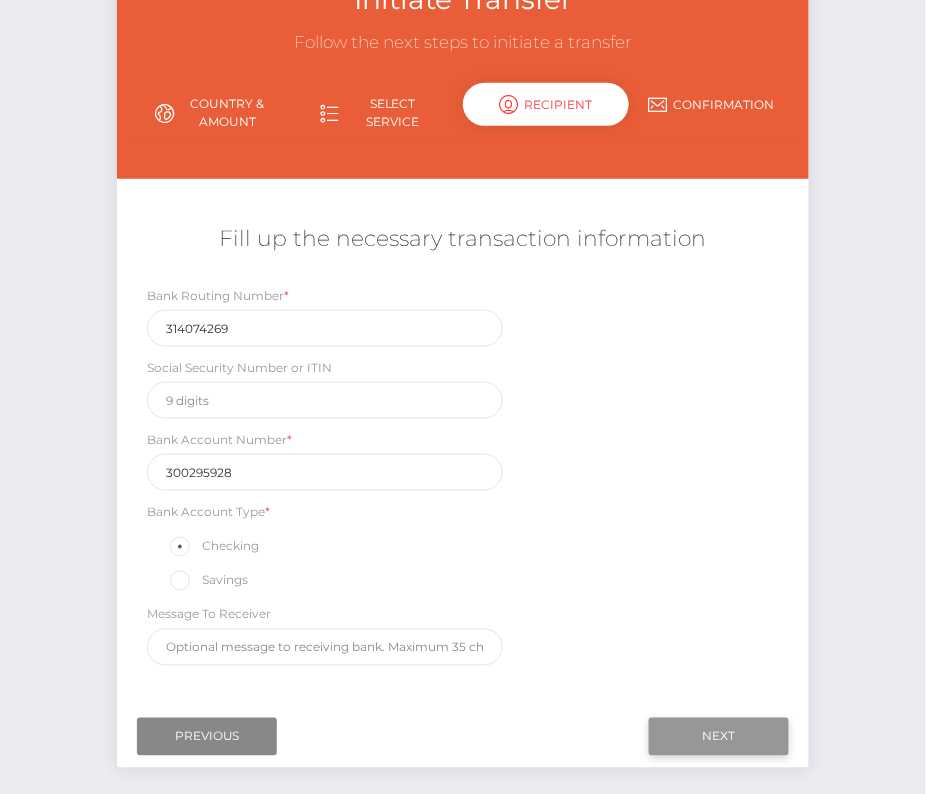 click on "Next" at bounding box center (719, 737) 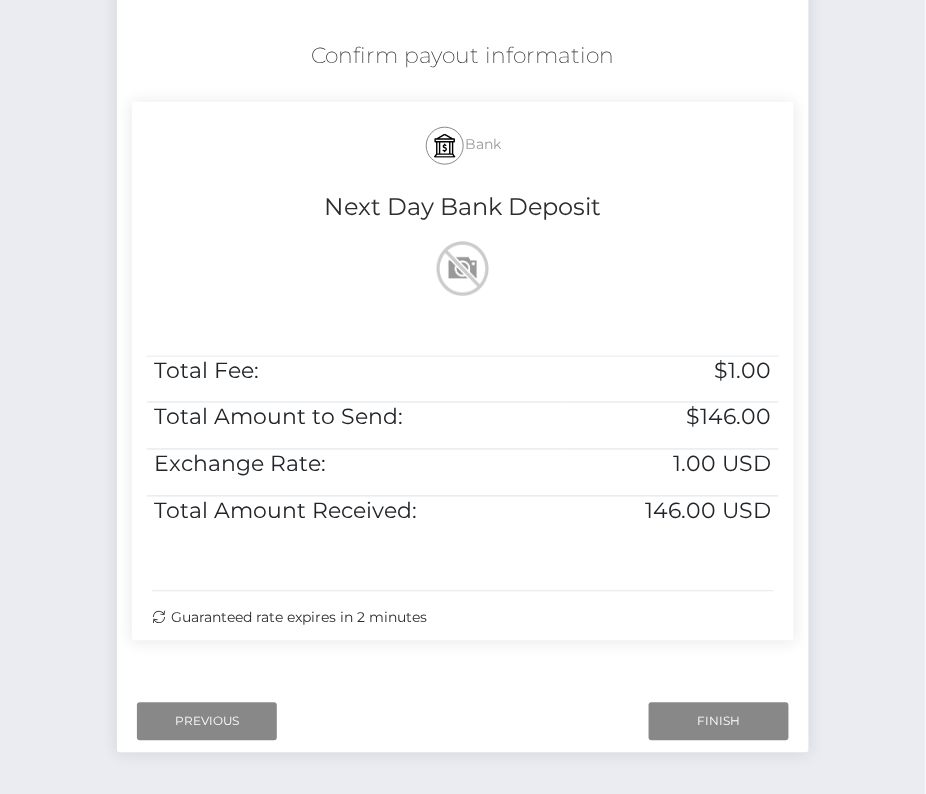 scroll, scrollTop: 408, scrollLeft: 0, axis: vertical 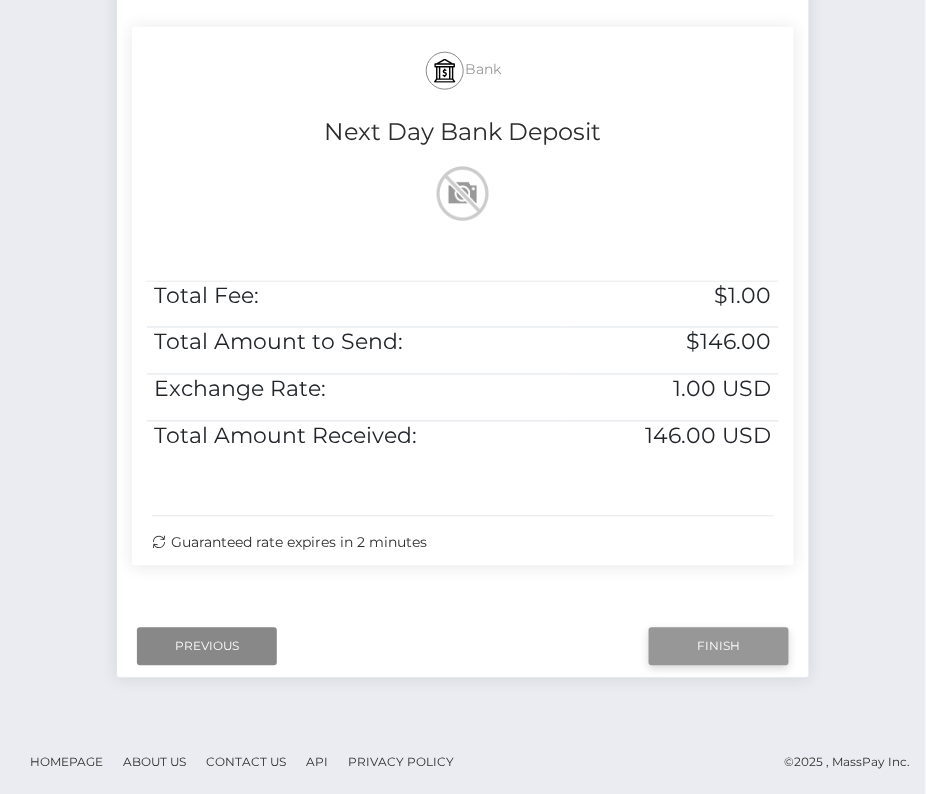 click on "Finish" at bounding box center [719, 647] 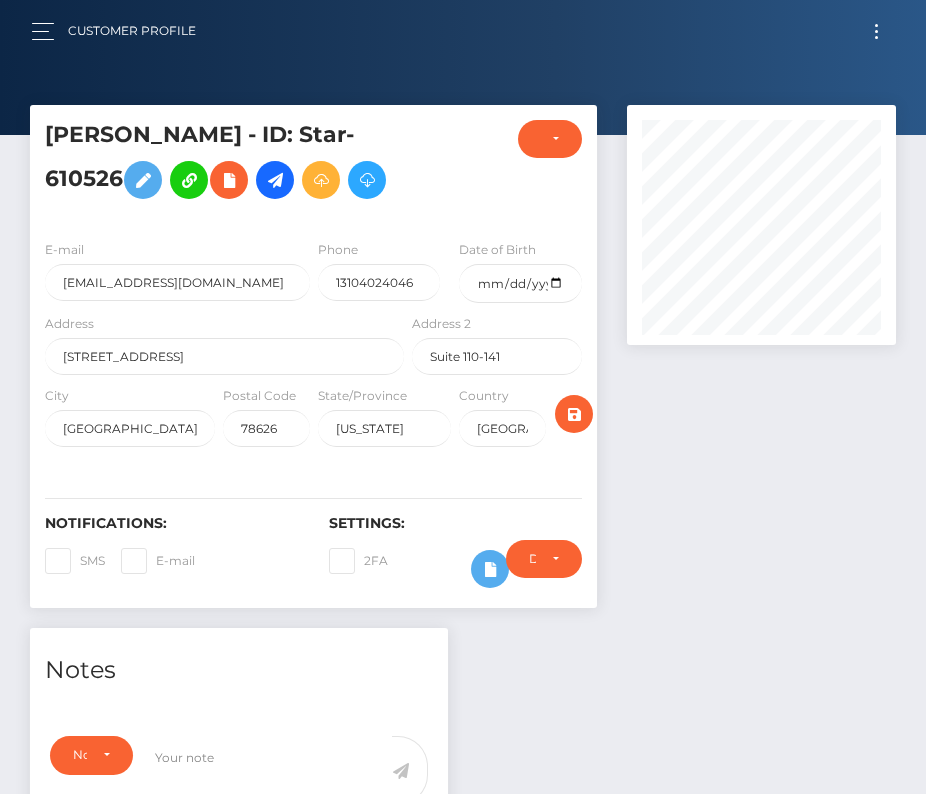 scroll, scrollTop: 0, scrollLeft: 0, axis: both 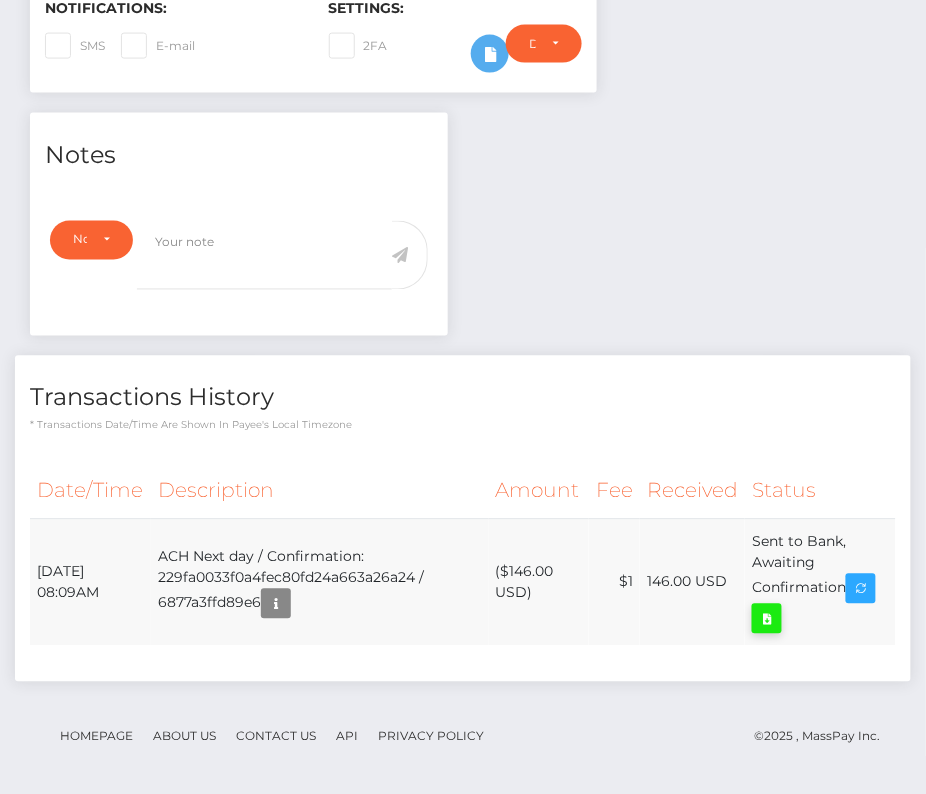 click at bounding box center [767, 619] 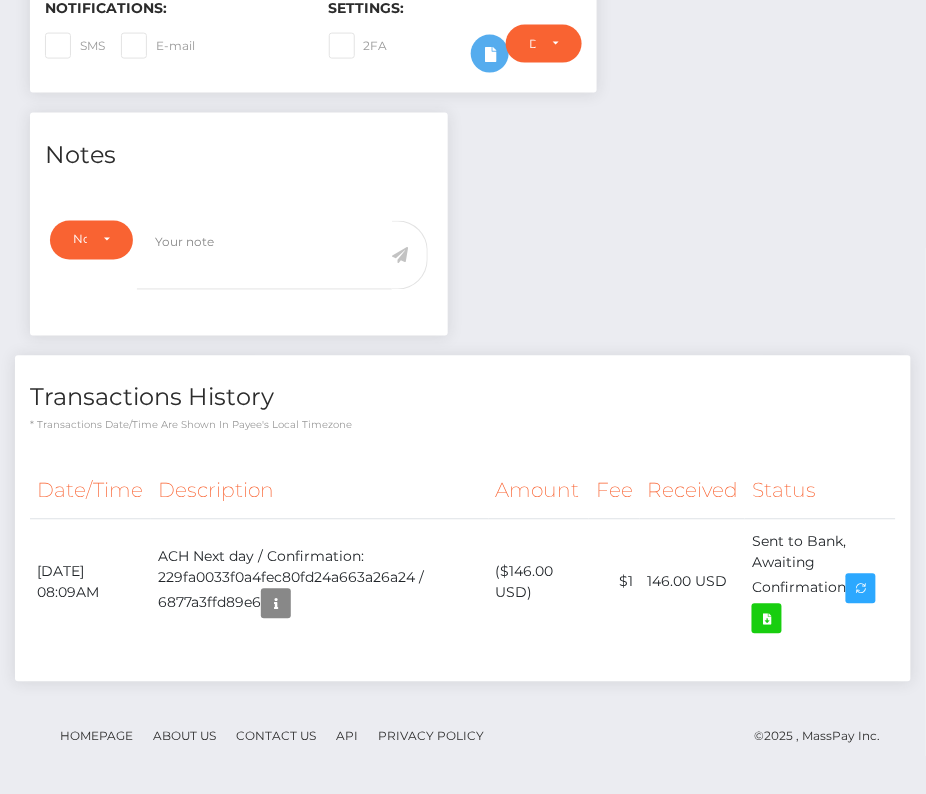 drag, startPoint x: 35, startPoint y: 553, endPoint x: 905, endPoint y: 595, distance: 871.0132 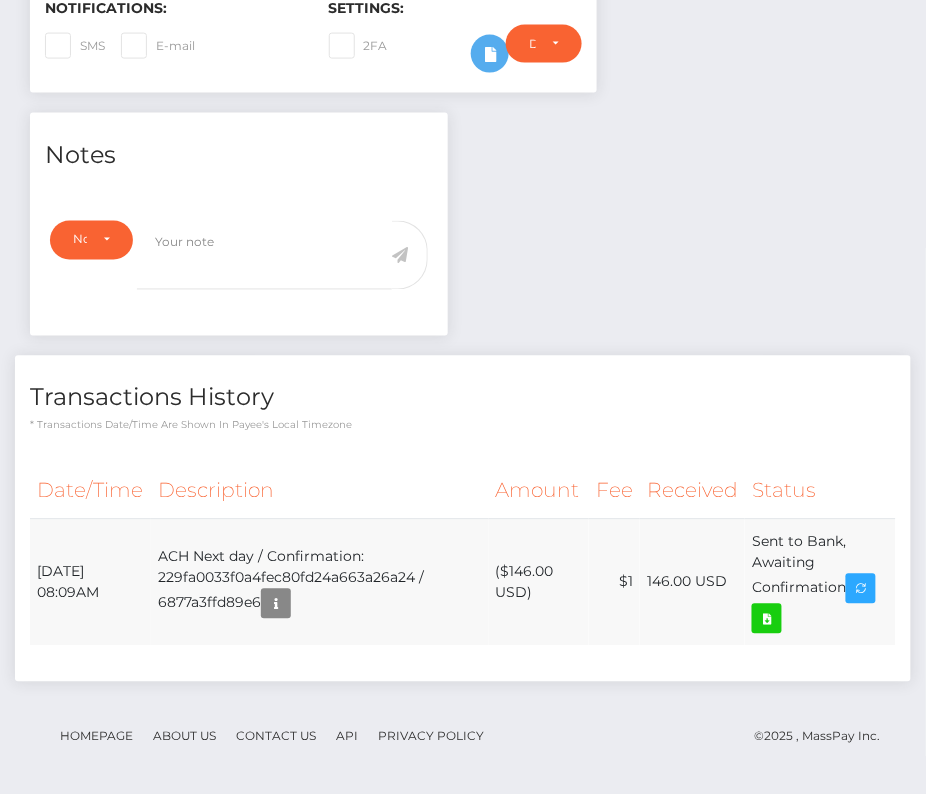 copy on "Date/Time
Description
Amount
Fee
Received
Status" 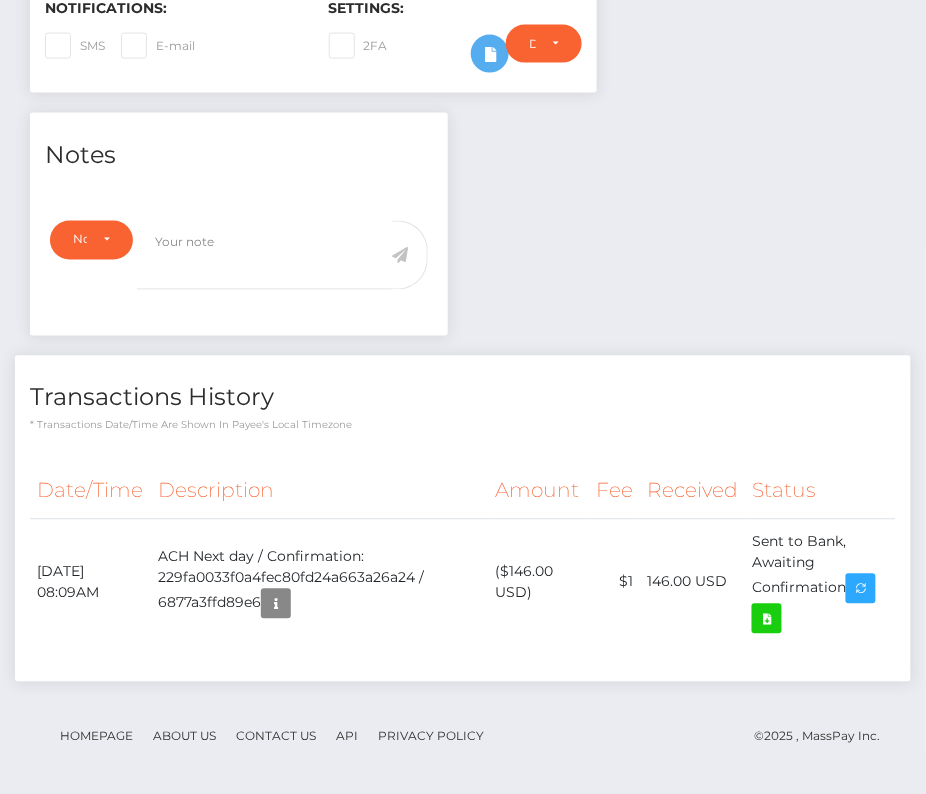 scroll, scrollTop: 0, scrollLeft: 0, axis: both 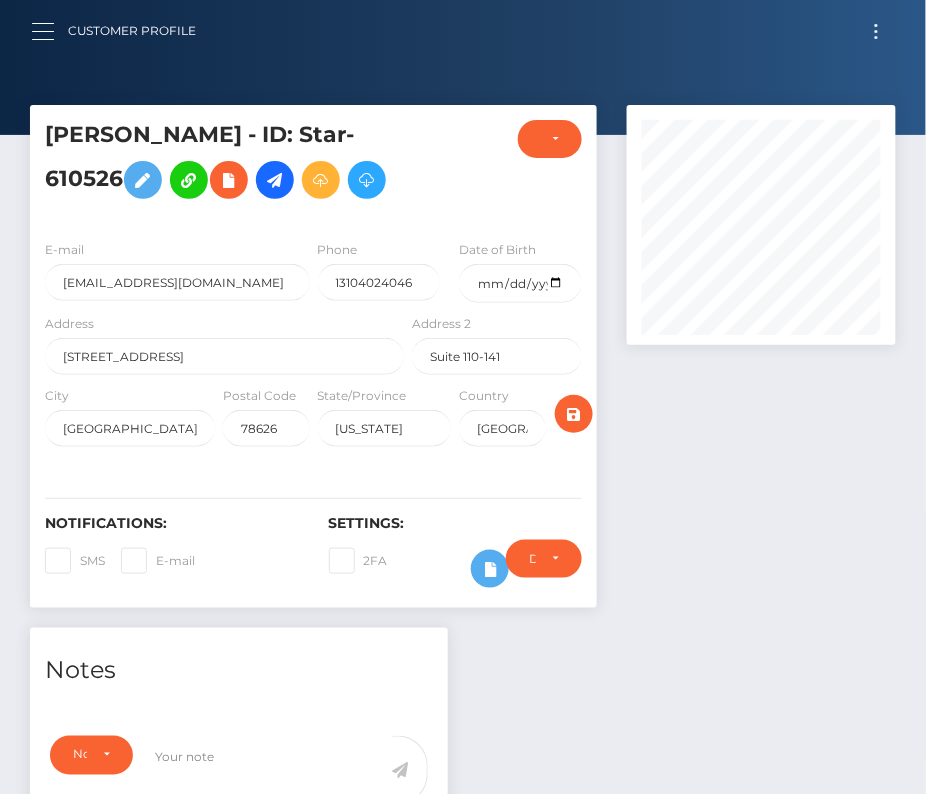 click at bounding box center (49, 31) 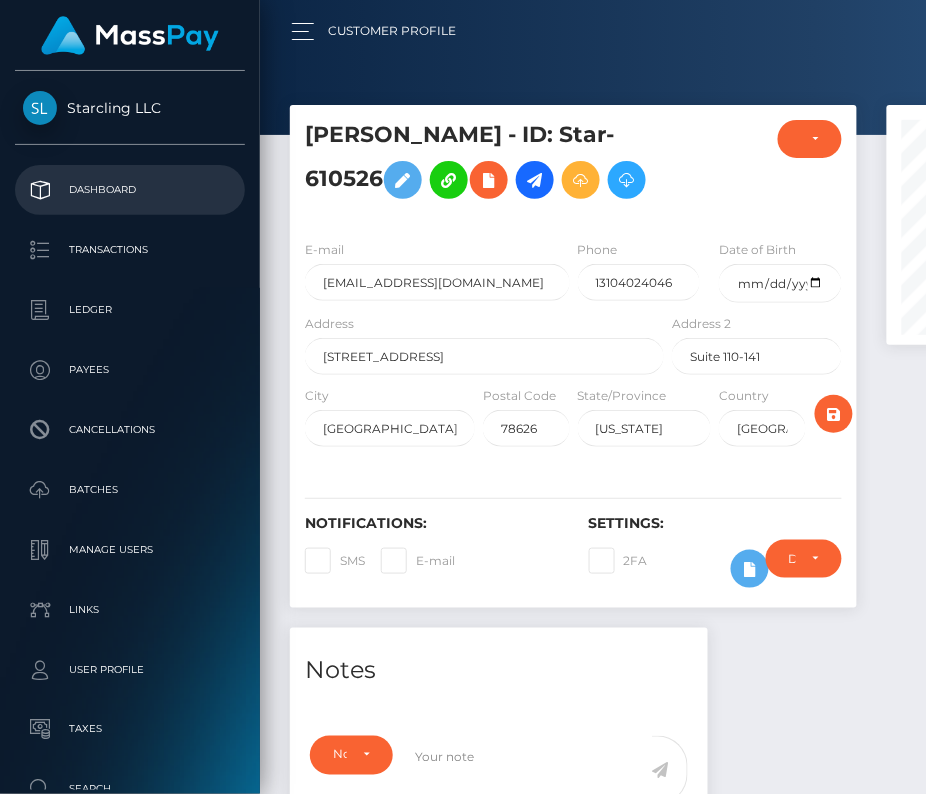 click on "Dashboard" at bounding box center (130, 190) 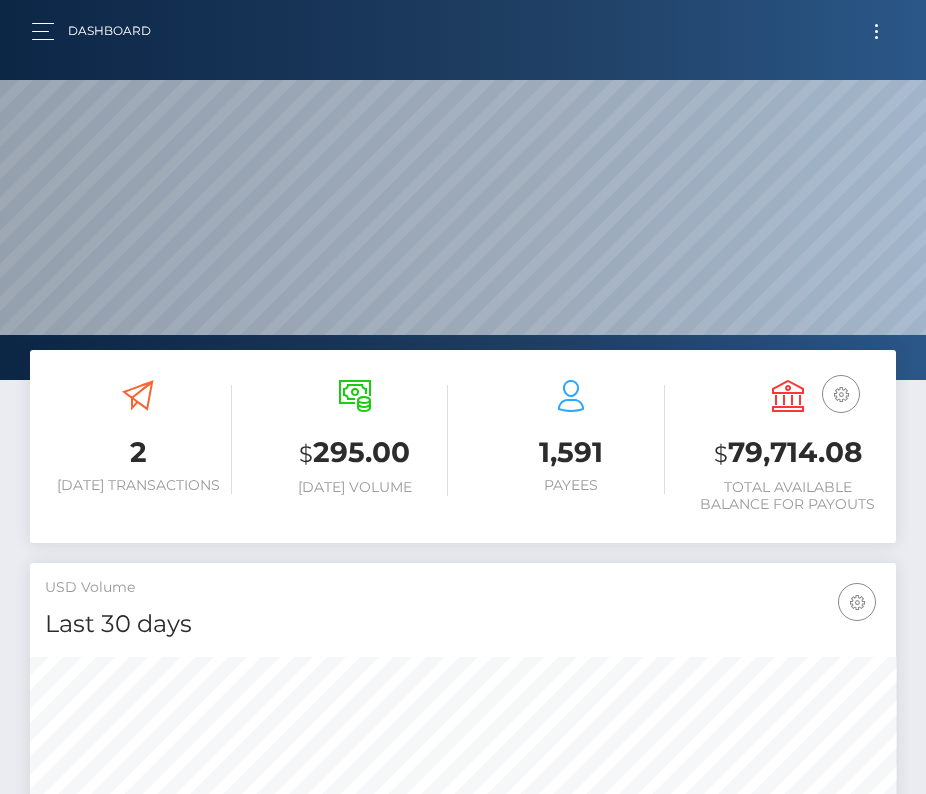 scroll, scrollTop: 0, scrollLeft: 0, axis: both 